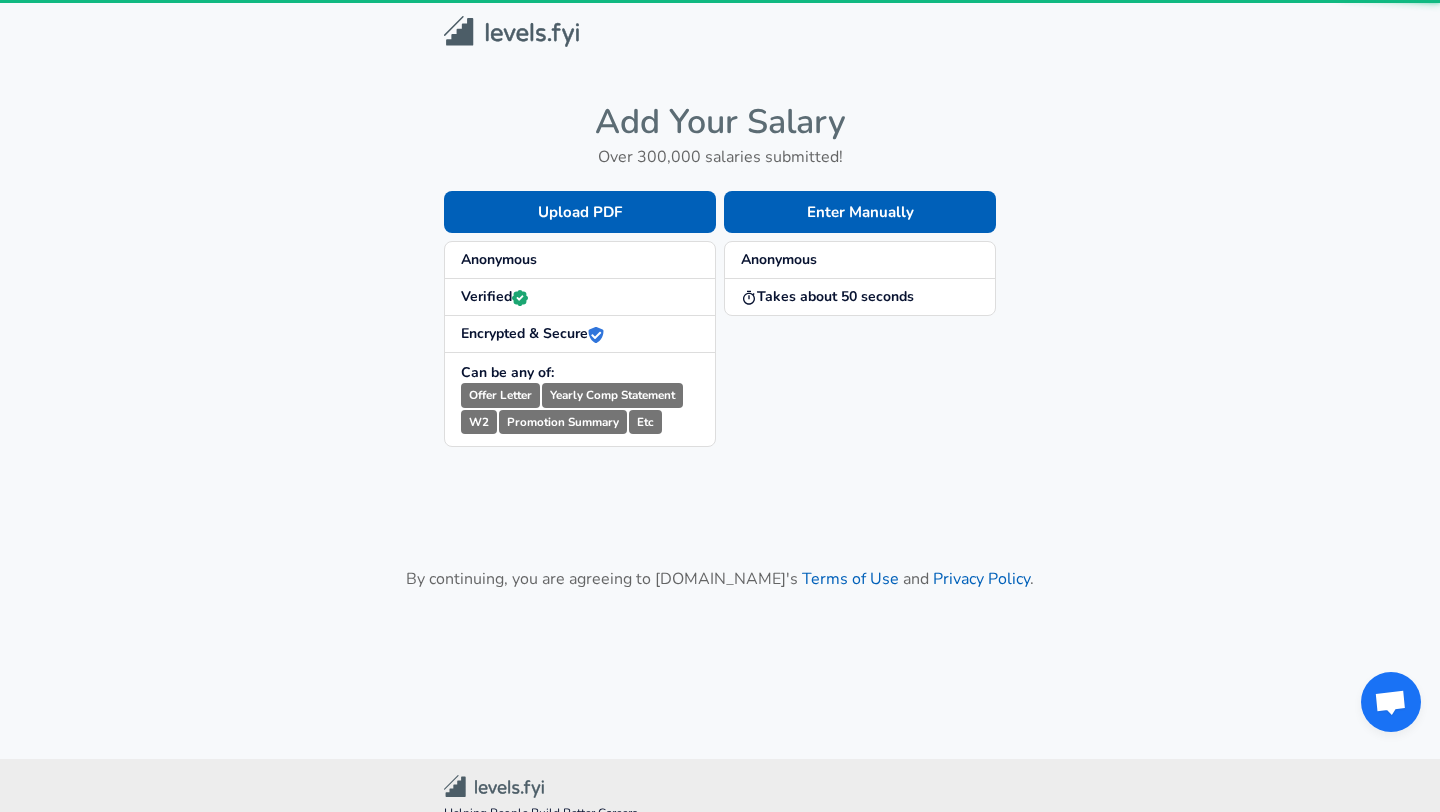 scroll, scrollTop: 0, scrollLeft: 0, axis: both 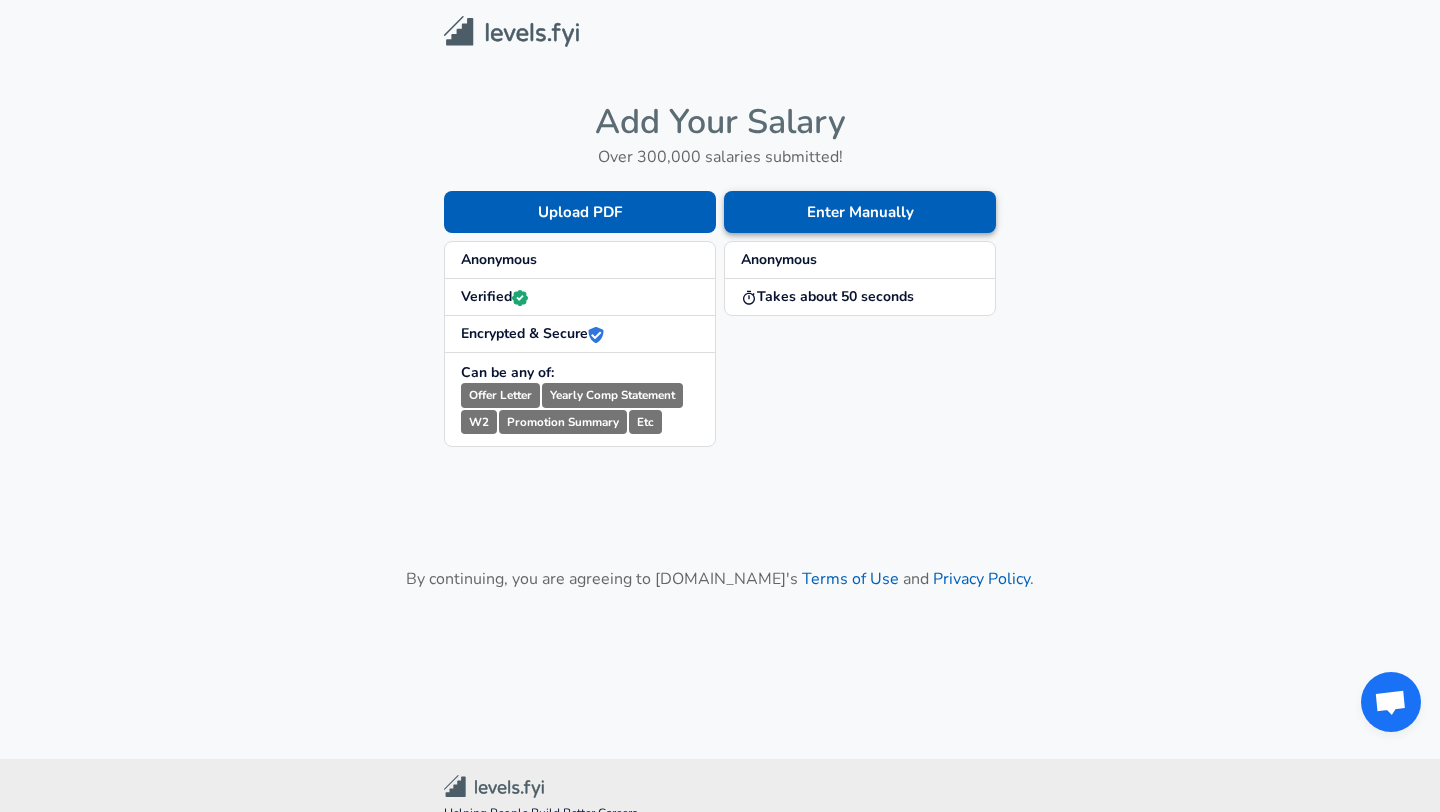 click on "Enter Manually" at bounding box center [860, 212] 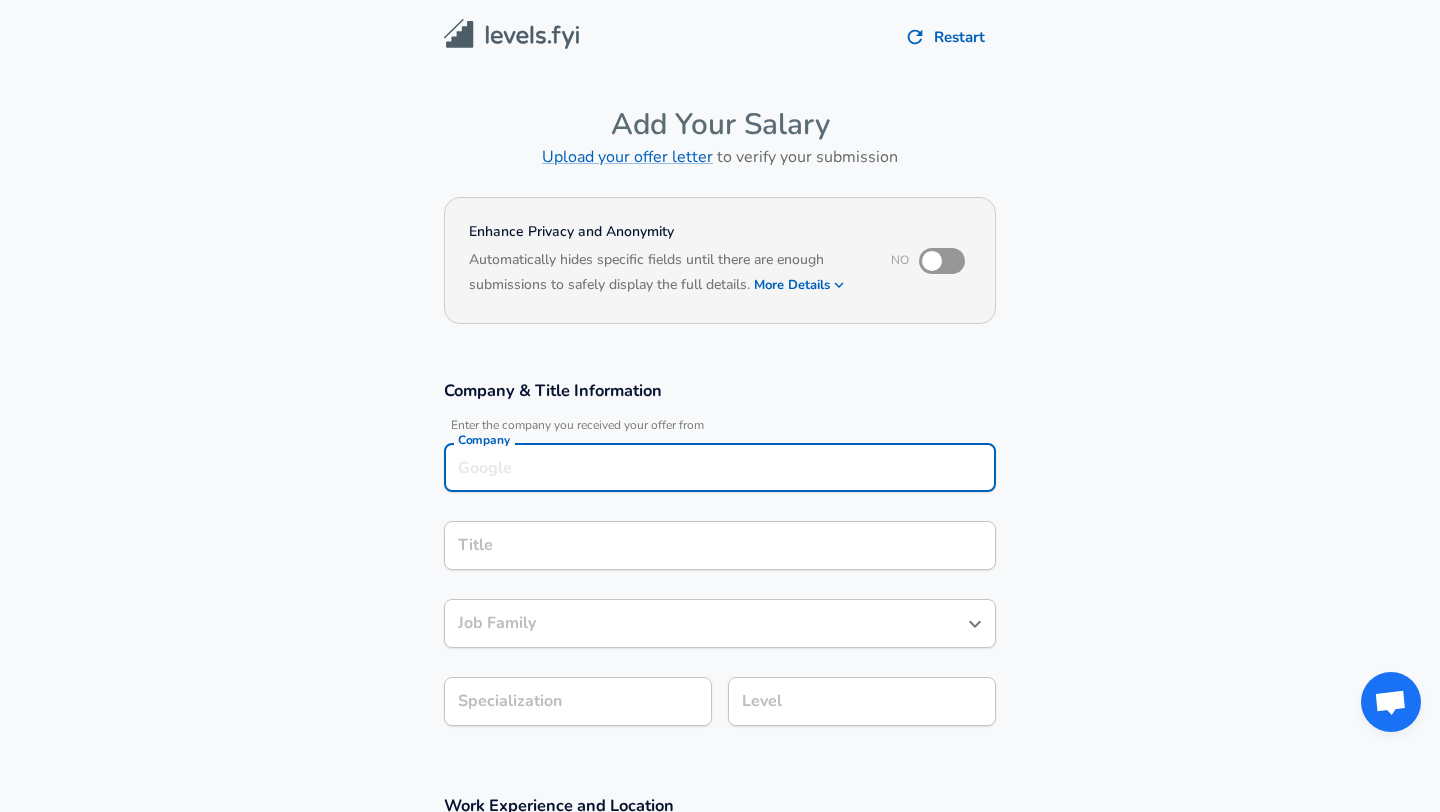 scroll, scrollTop: 20, scrollLeft: 0, axis: vertical 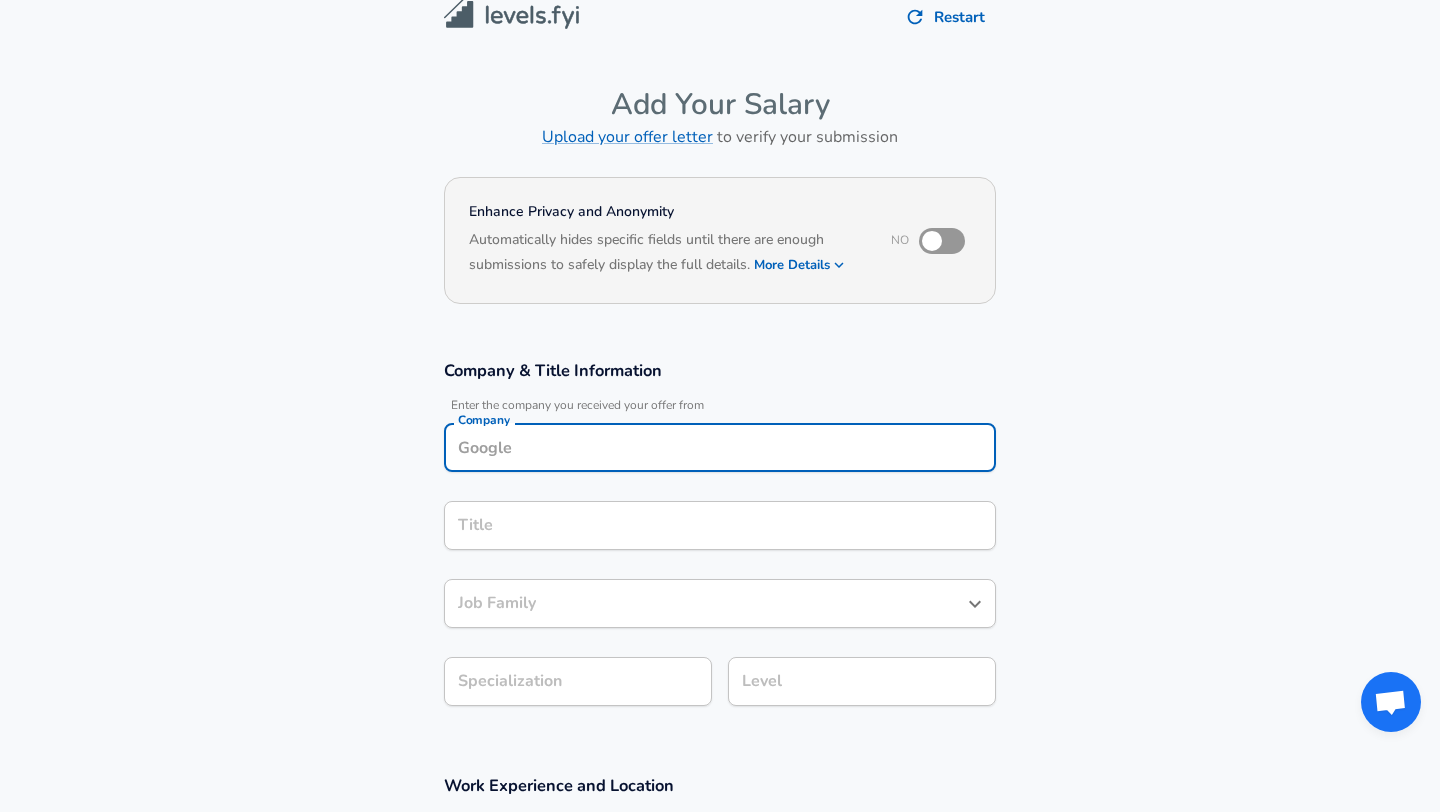 click on "Company" at bounding box center [720, 447] 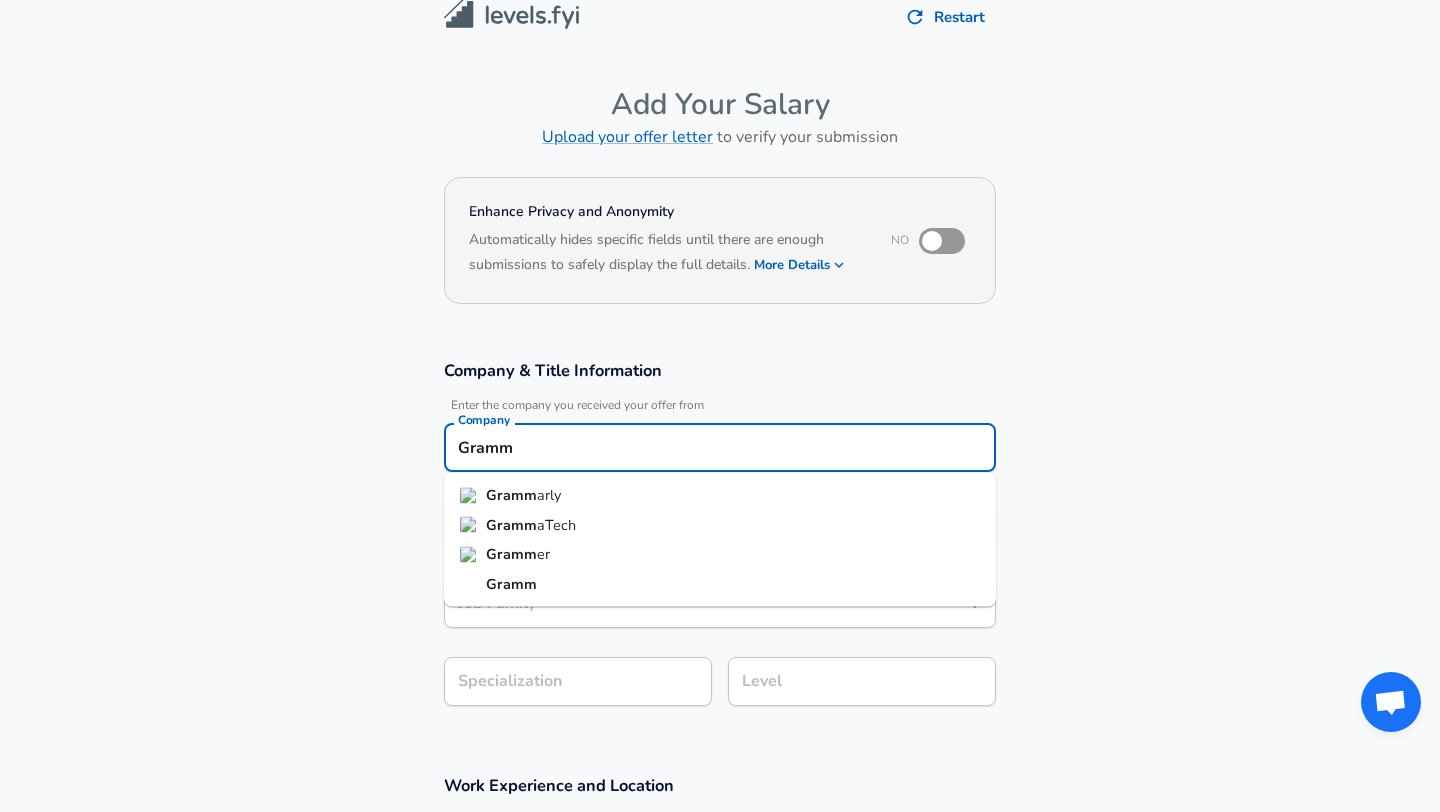 click on "[PERSON_NAME]" at bounding box center [720, 496] 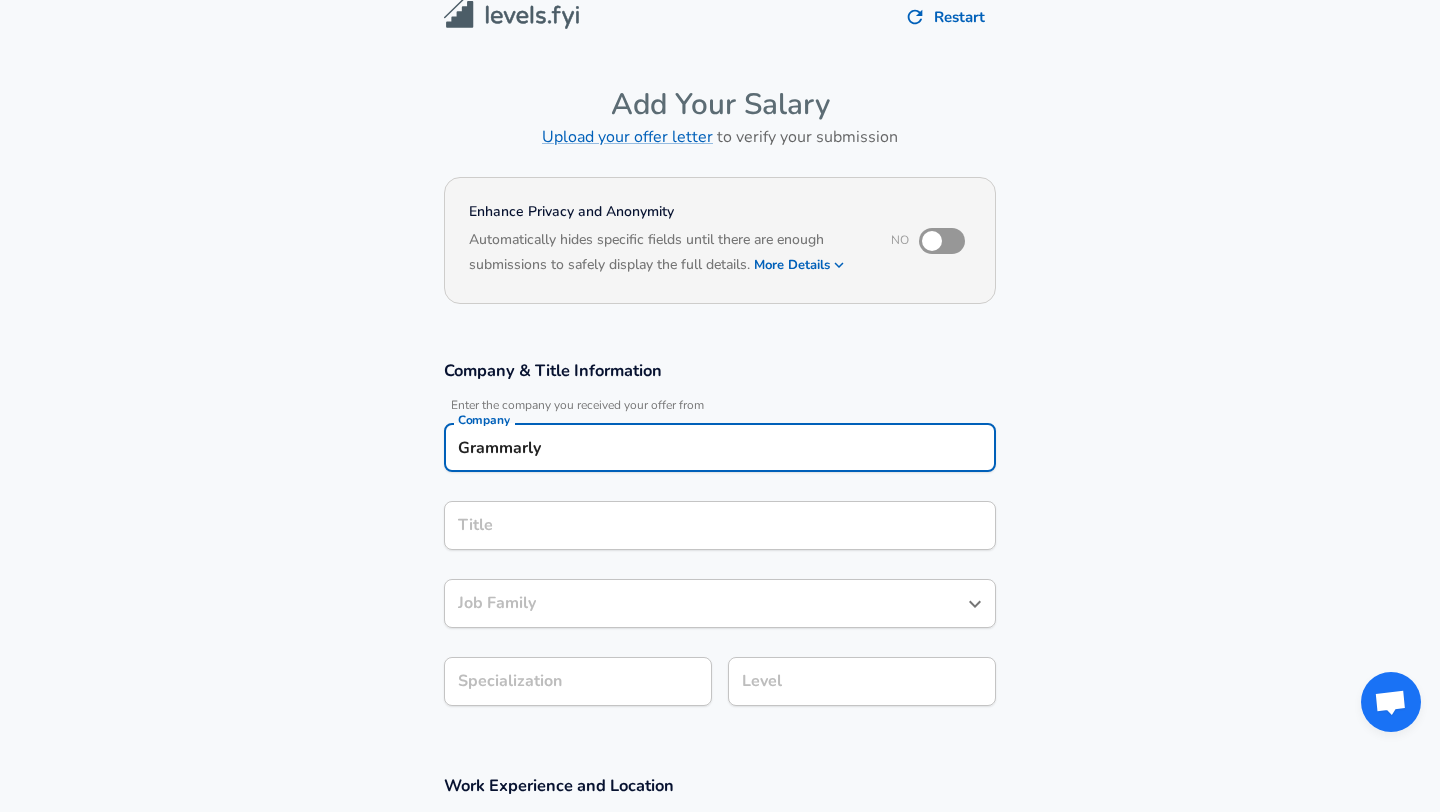 click on "Title" at bounding box center (720, 525) 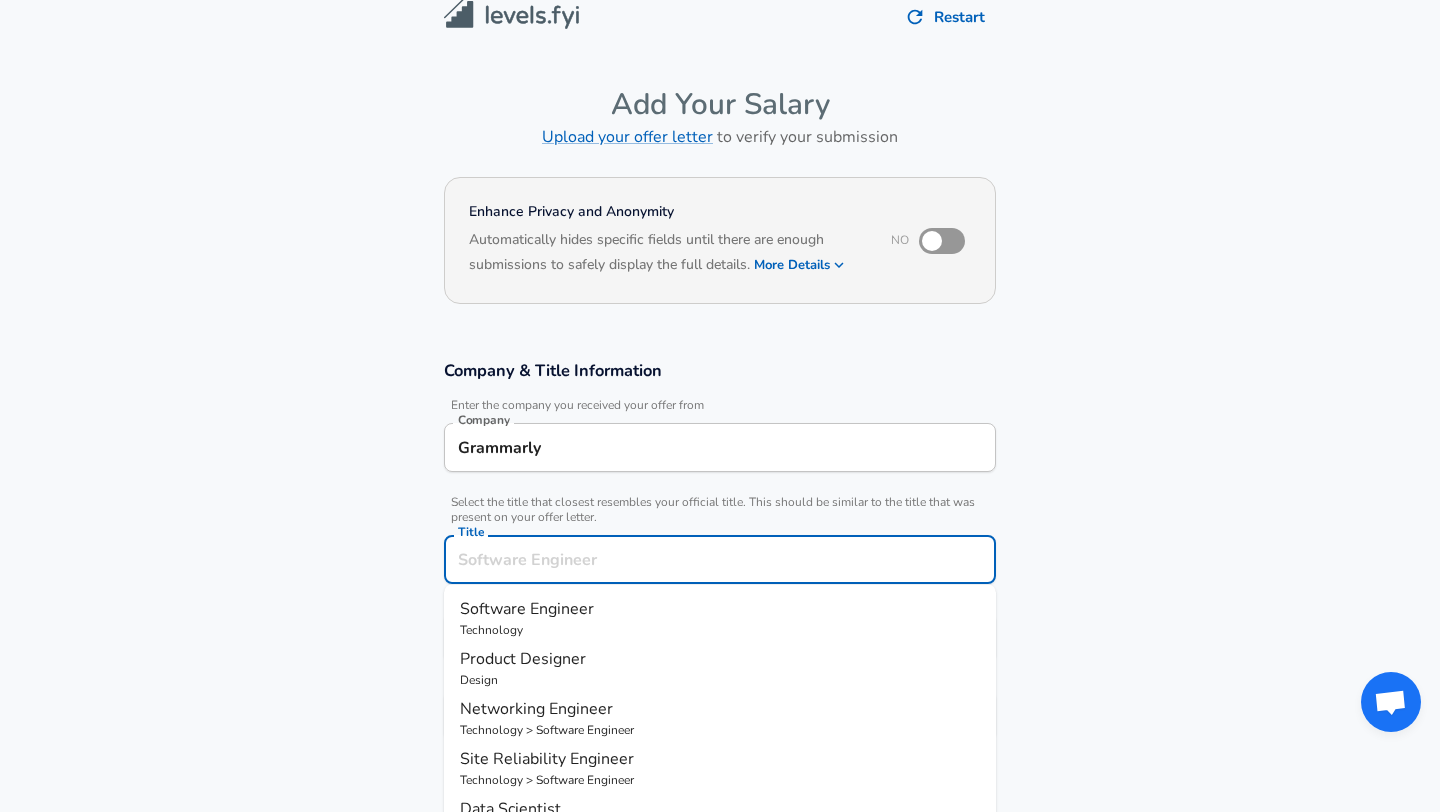 scroll, scrollTop: 60, scrollLeft: 0, axis: vertical 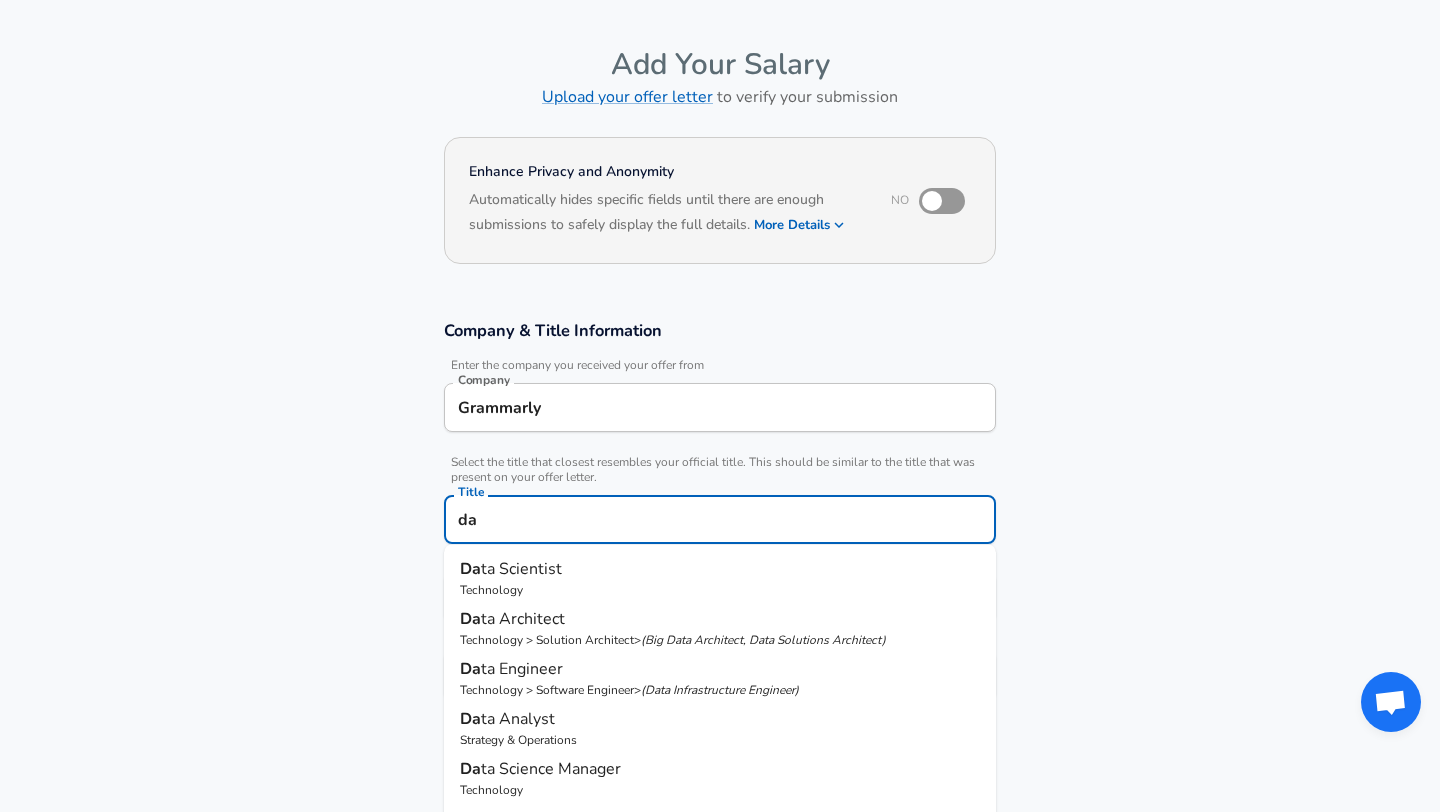 click on "ta Scientist" at bounding box center (521, 569) 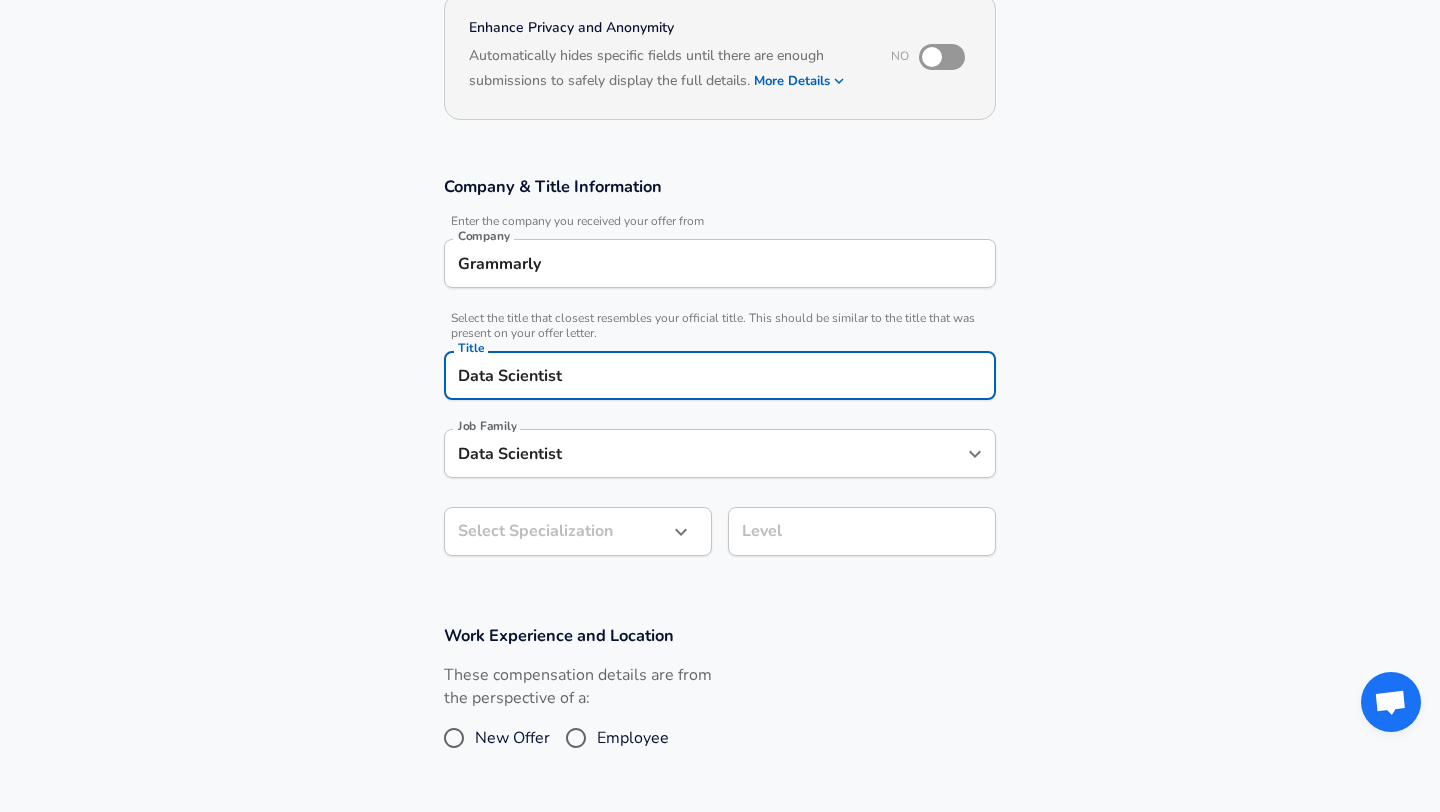 type on "Data Scientist" 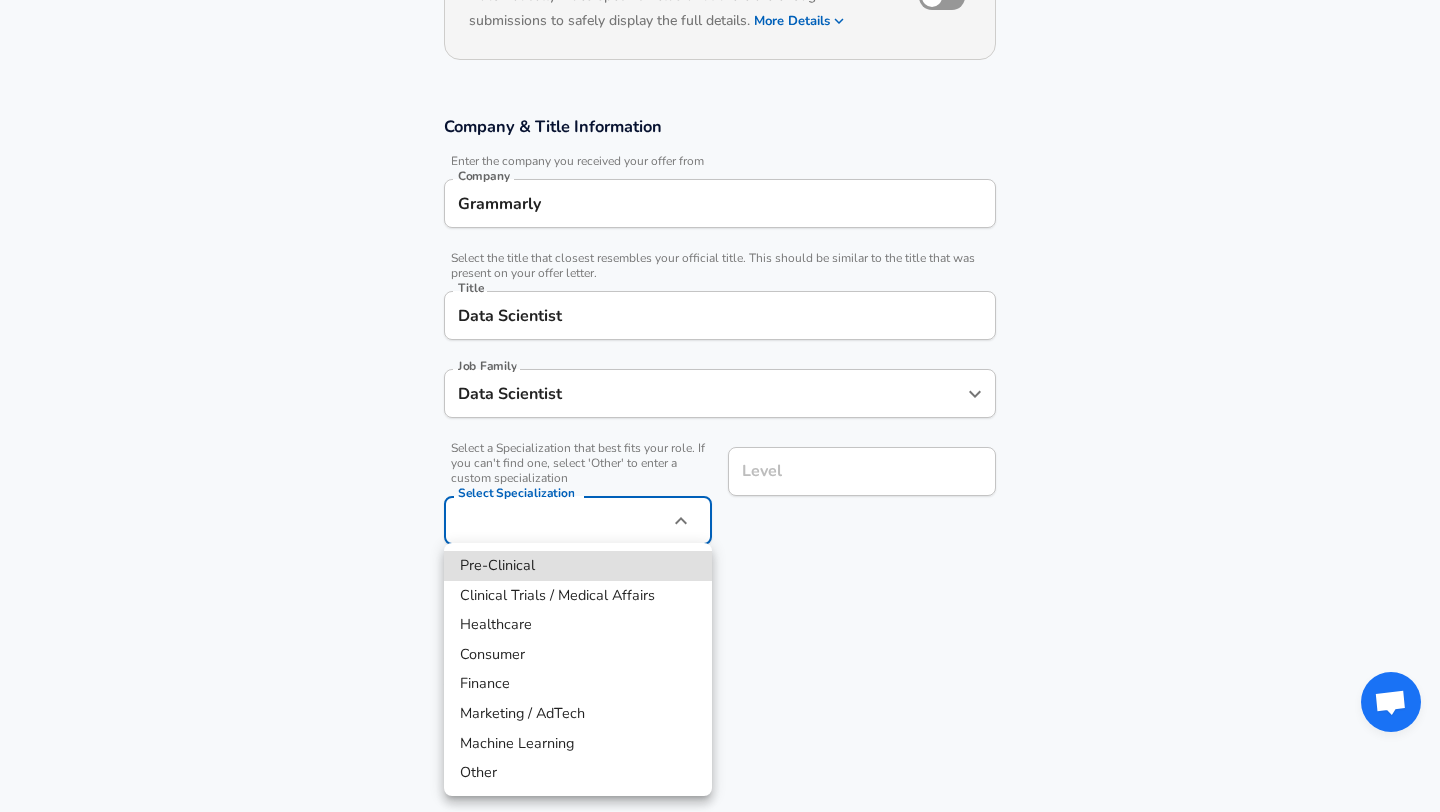 click at bounding box center [720, 406] 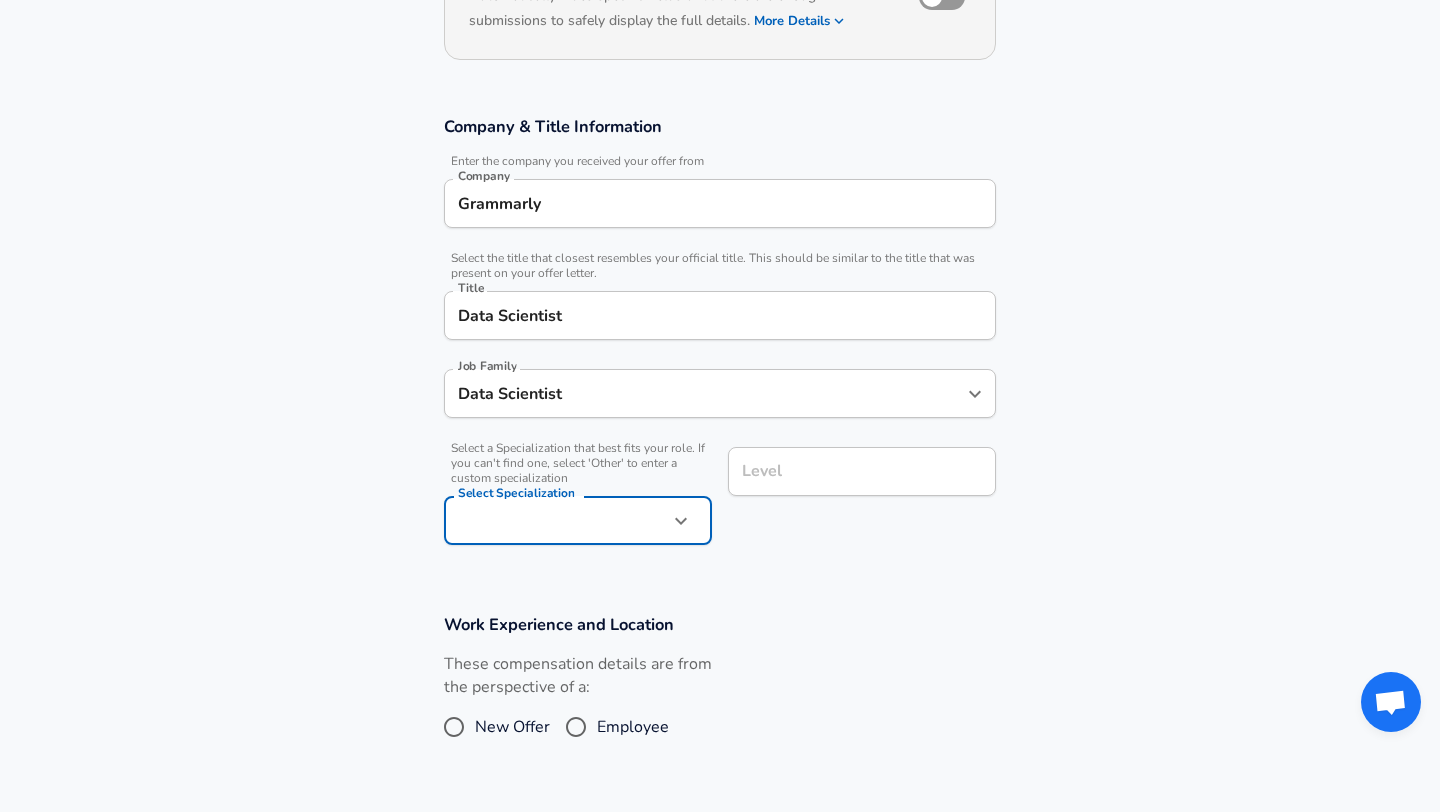 click on "Level Level" at bounding box center (862, 470) 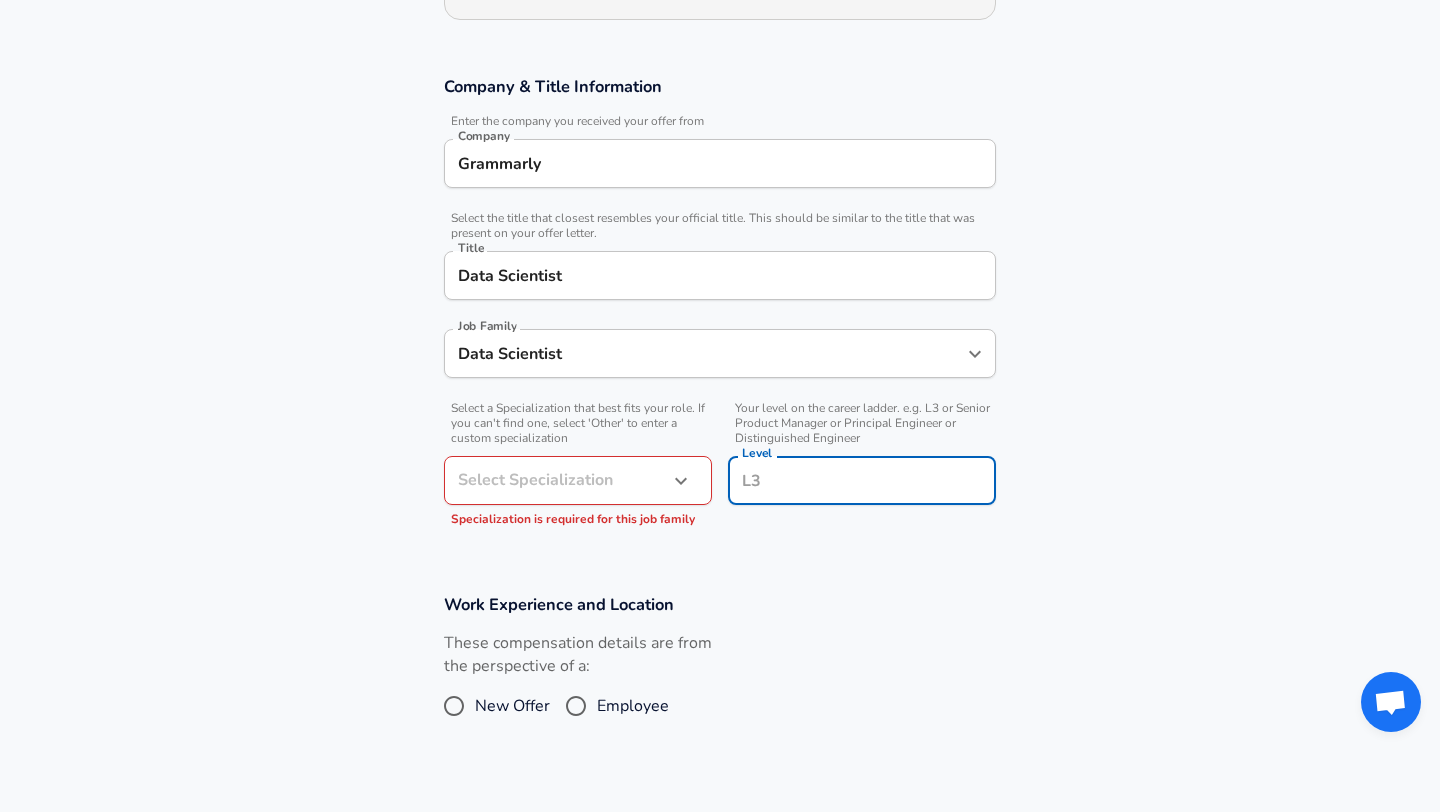 click on "Level" at bounding box center (862, 480) 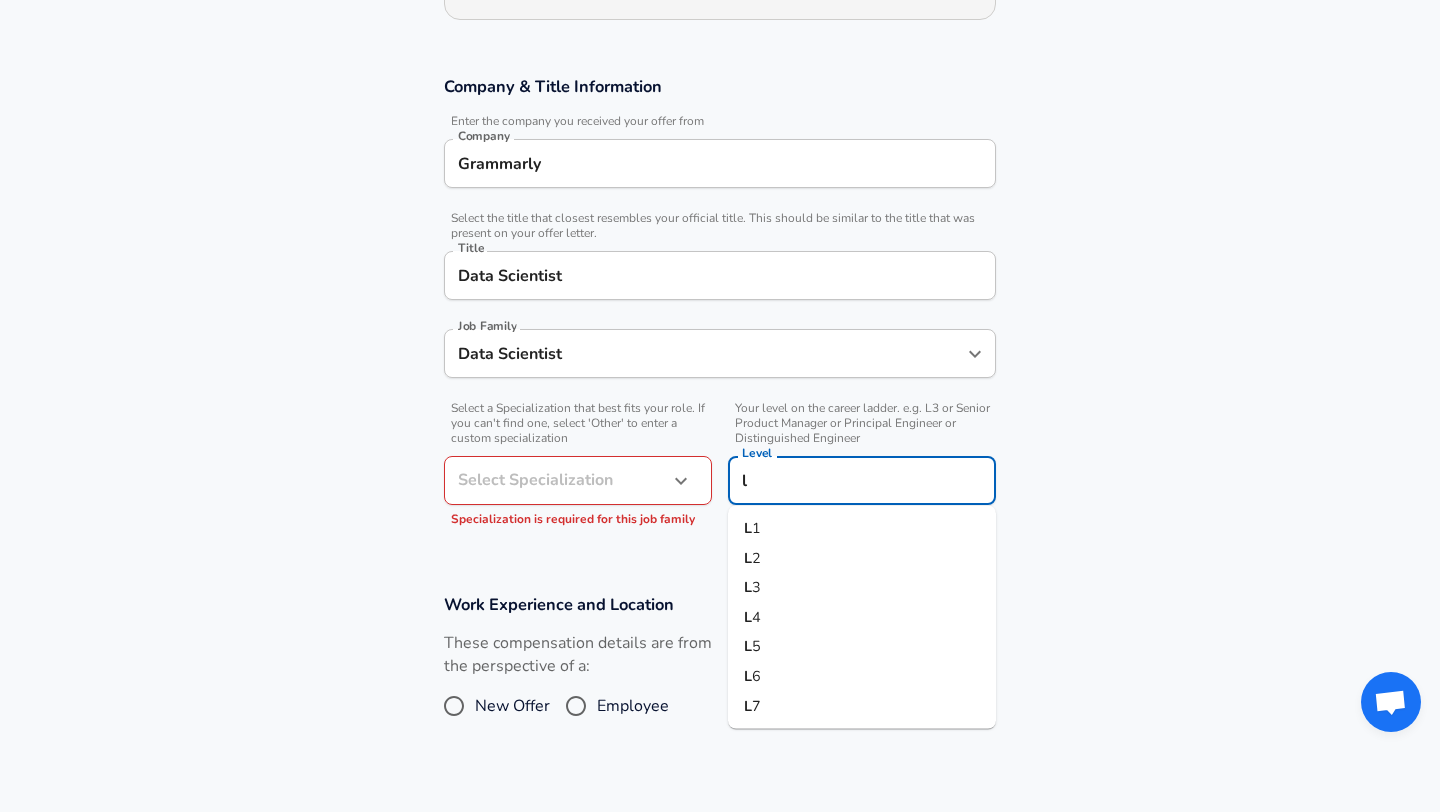 click on "L 4" at bounding box center (862, 617) 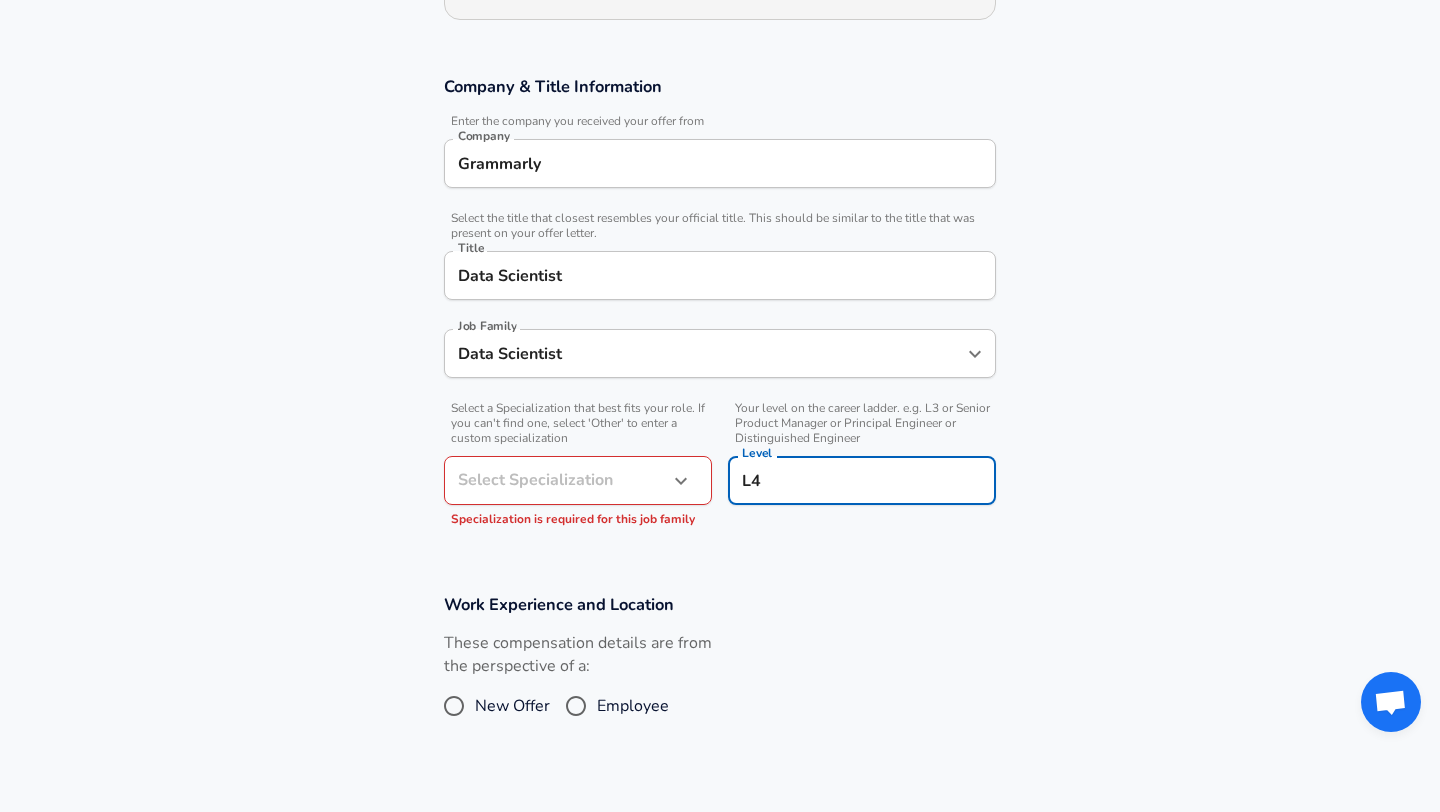 type on "L4" 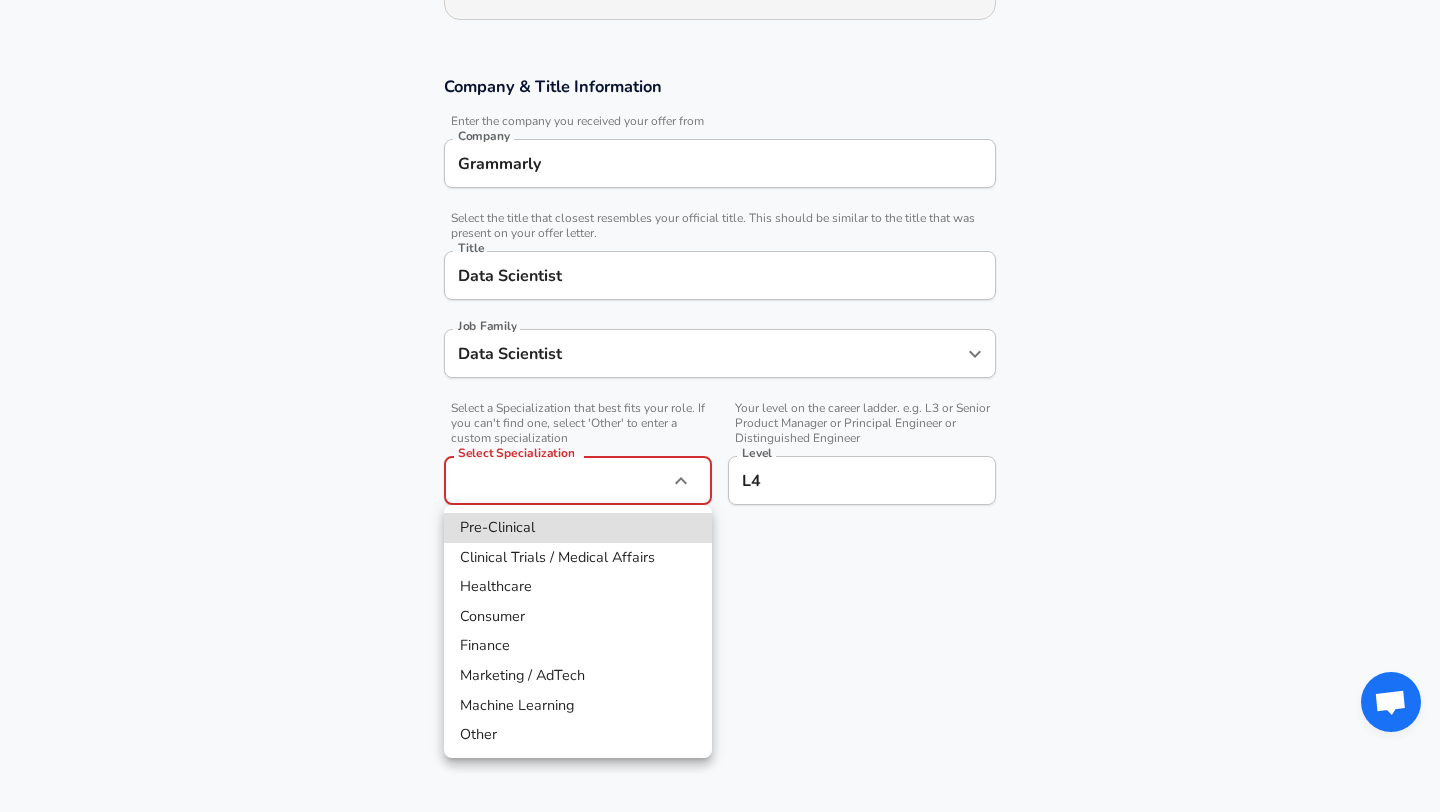 click on "Machine Learning" at bounding box center (578, 706) 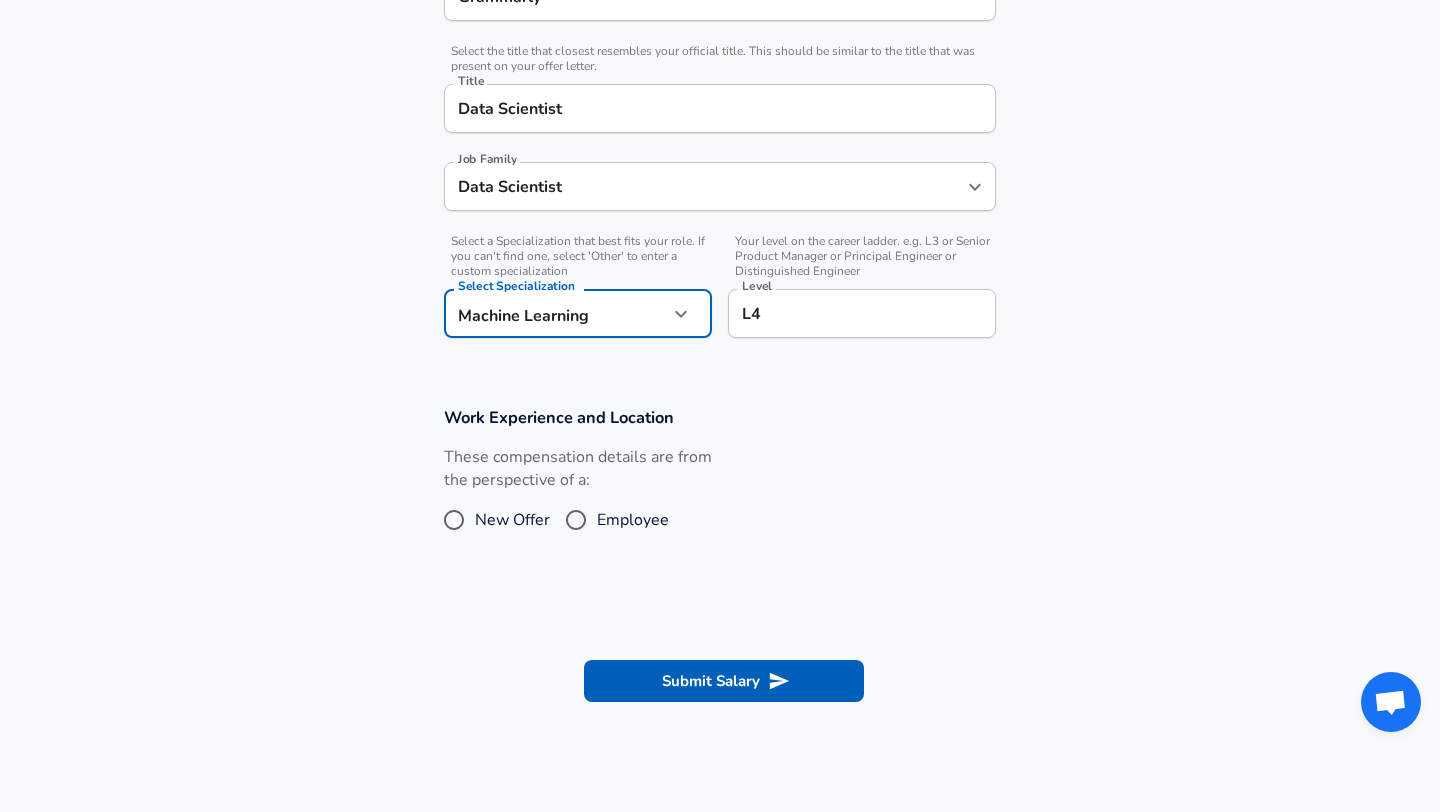 scroll, scrollTop: 567, scrollLeft: 0, axis: vertical 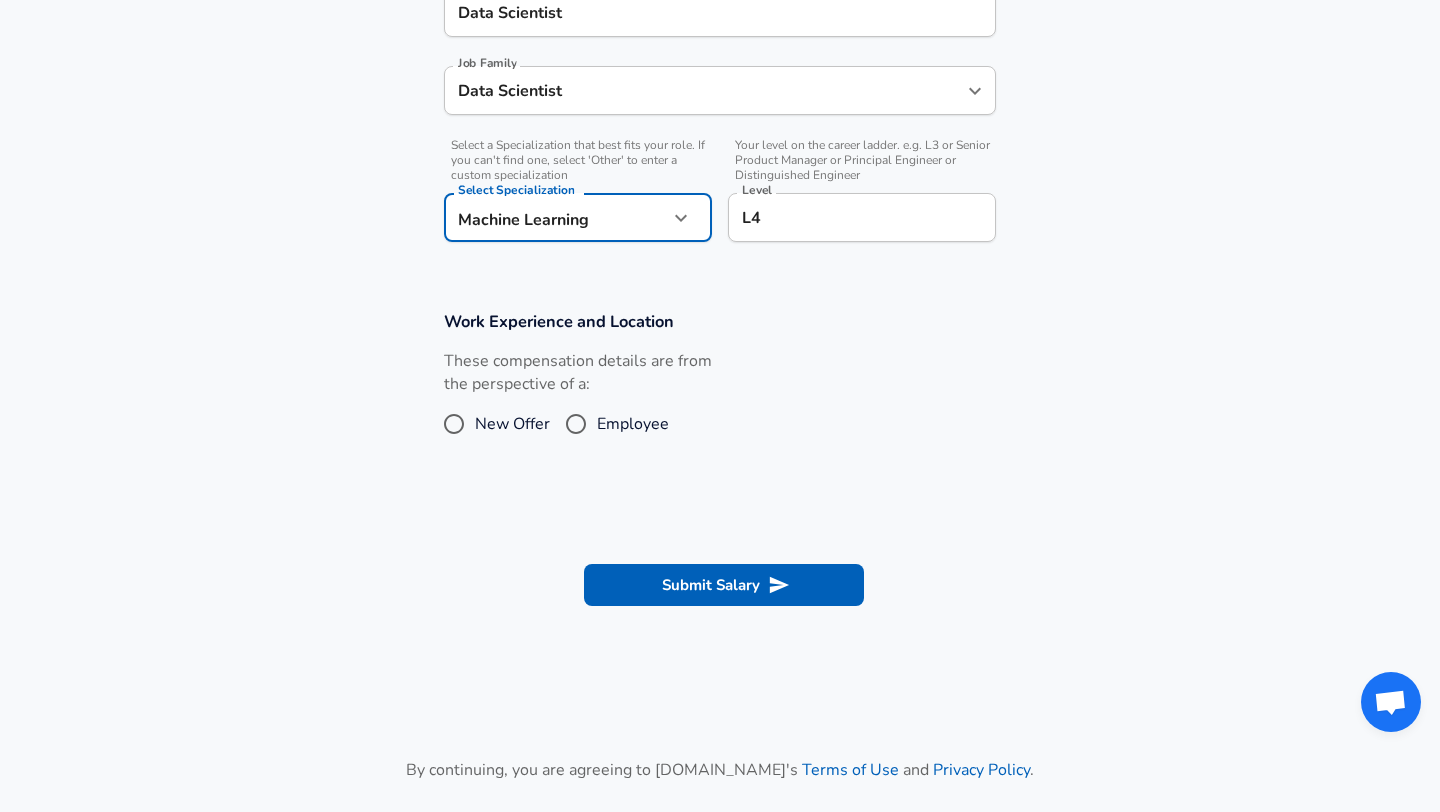 click on "Employee" at bounding box center [633, 424] 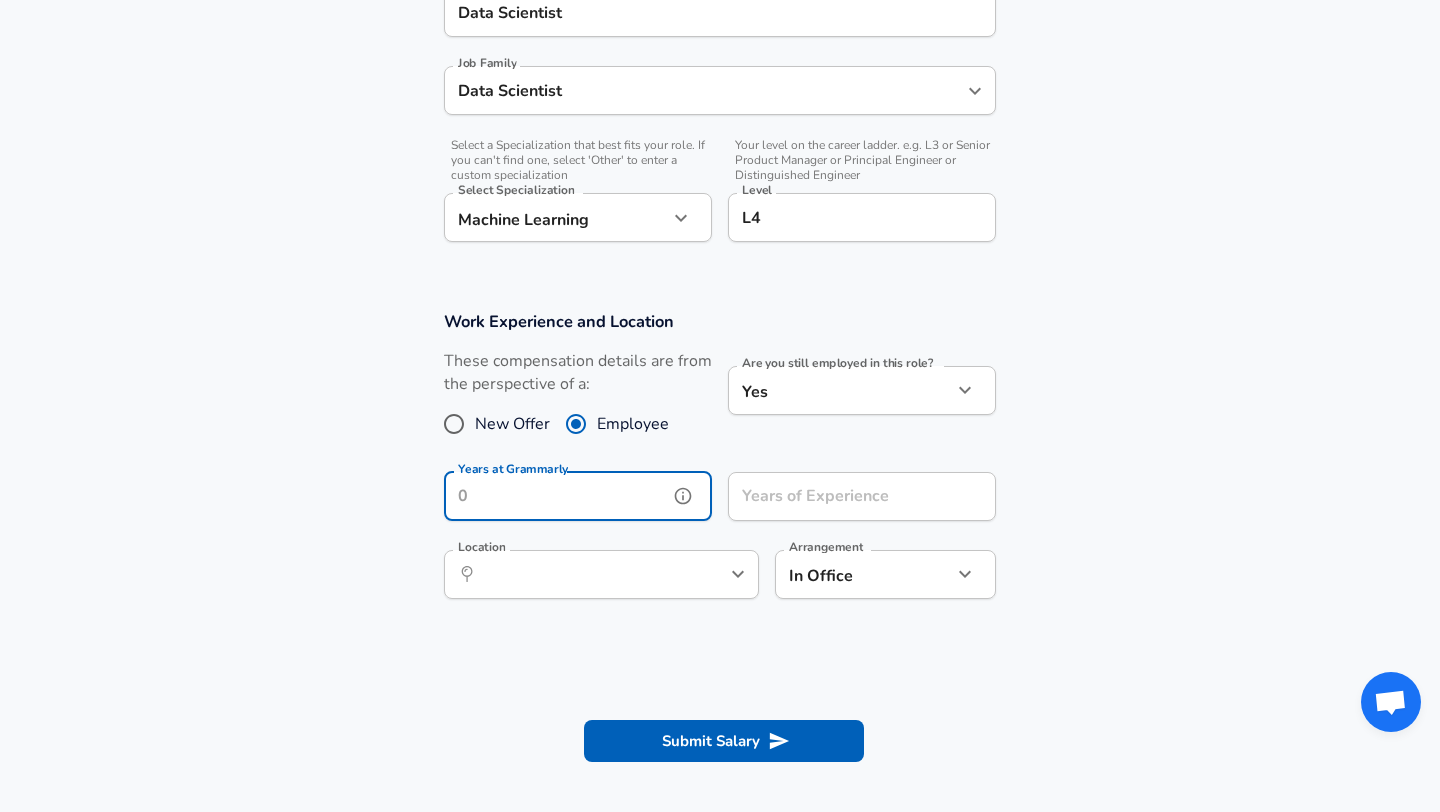 click on "Years at Grammarly" at bounding box center (556, 496) 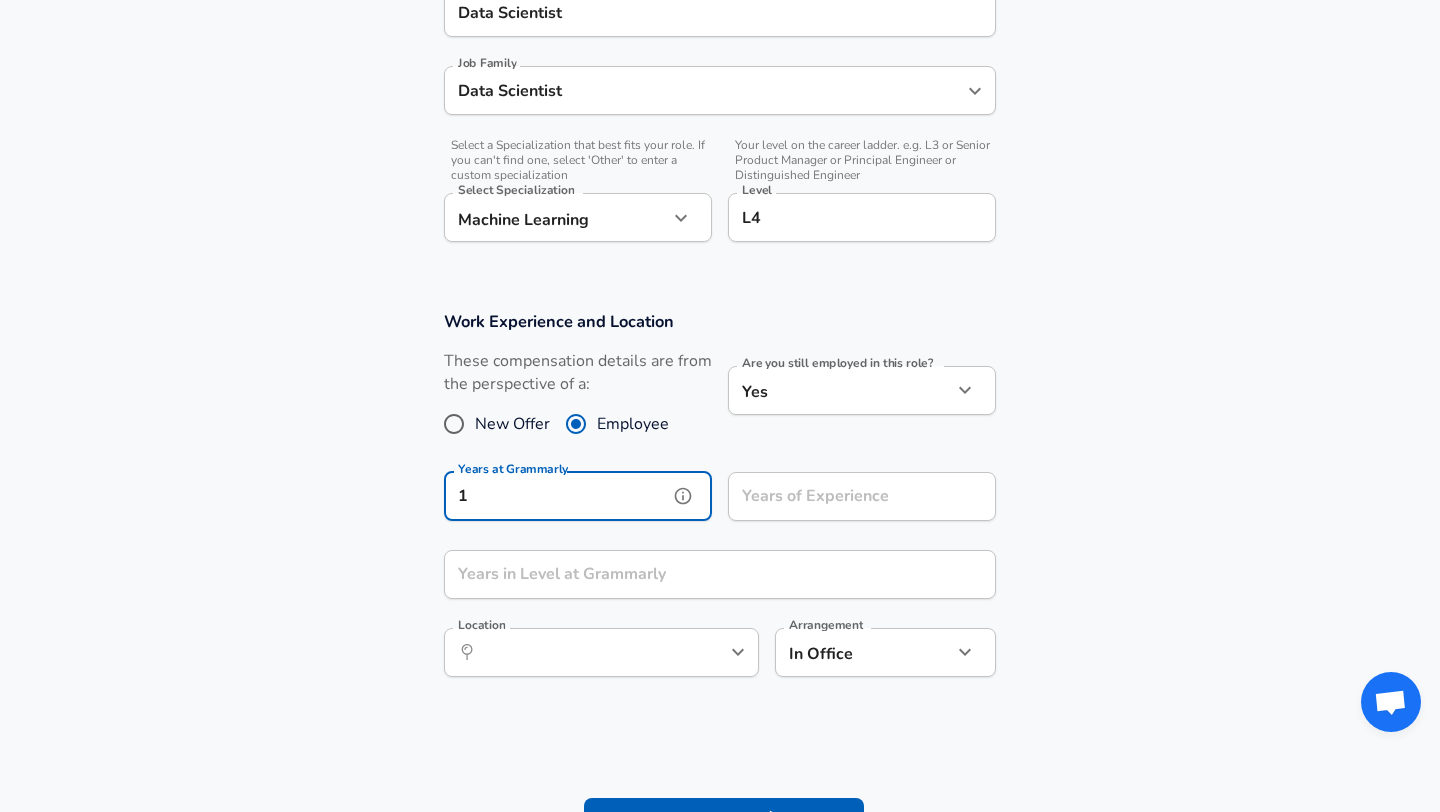 type on "1" 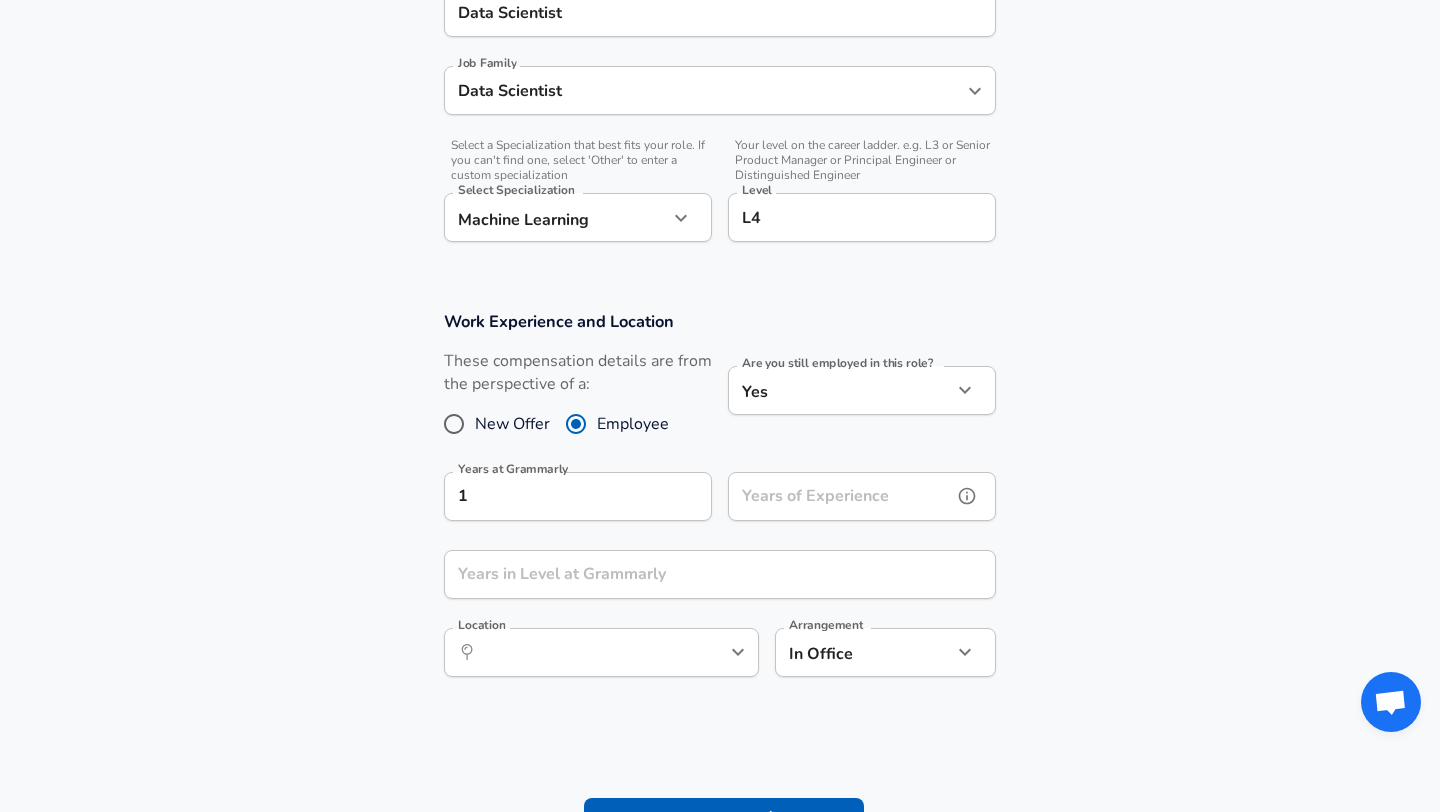 click on "Years of Experience" at bounding box center [840, 496] 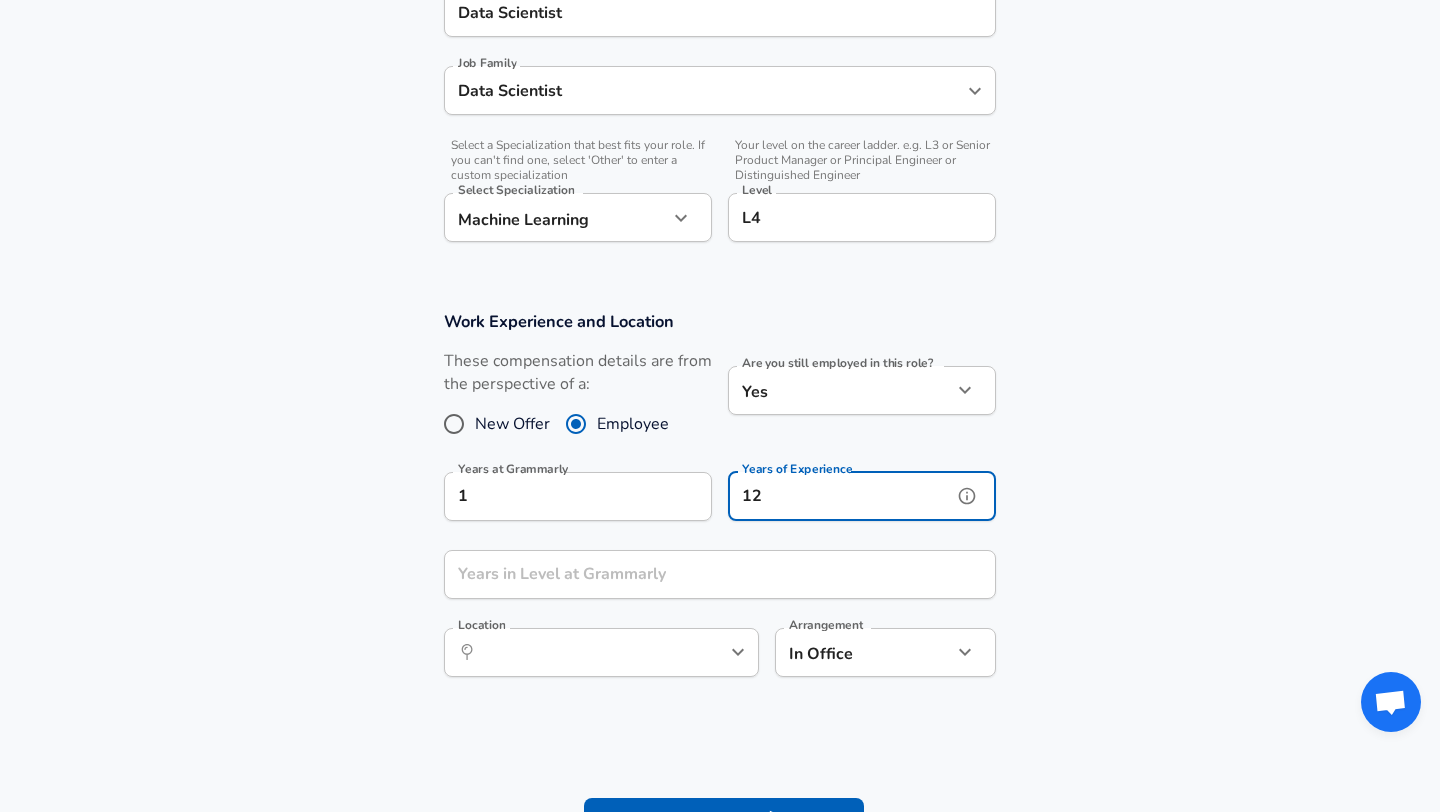 type on "12" 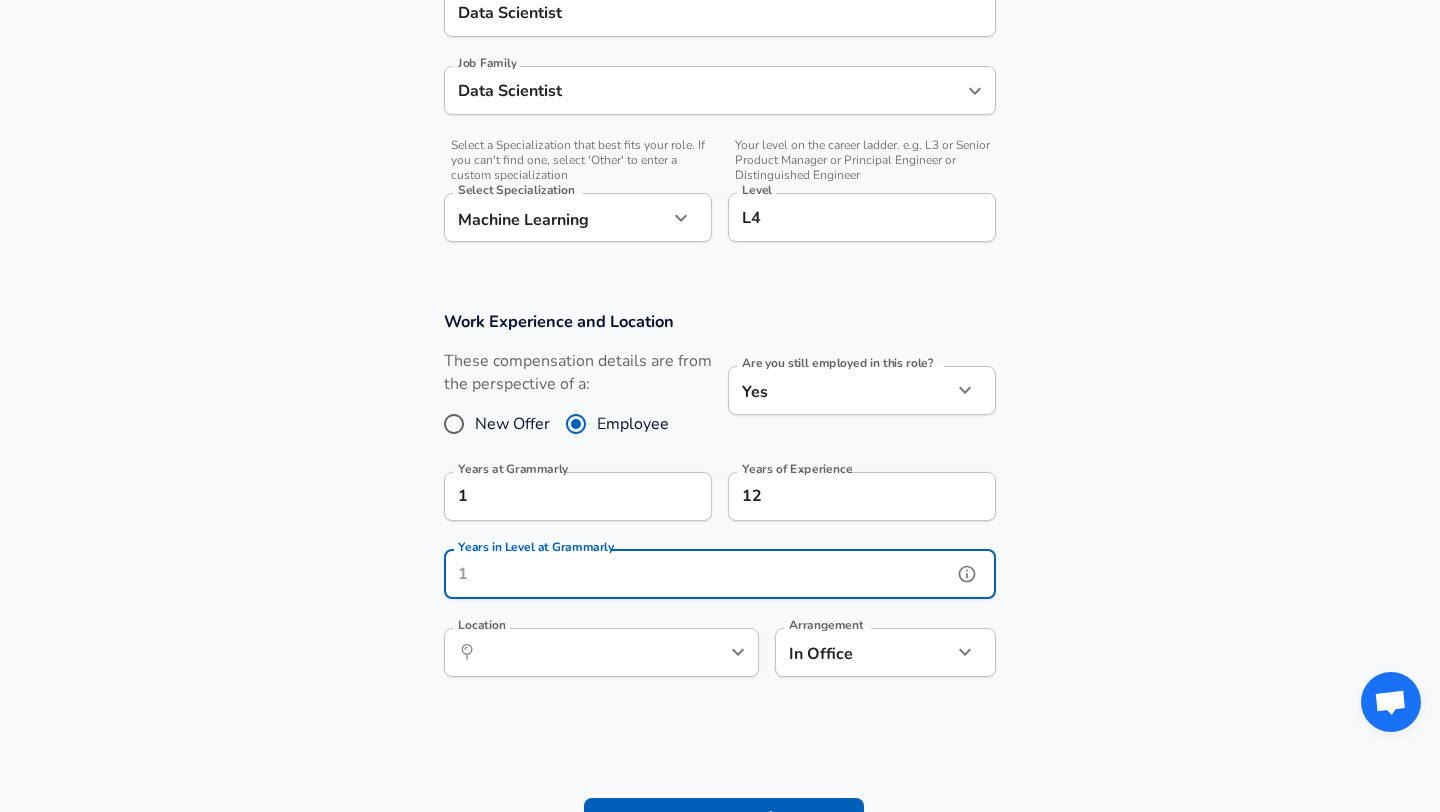 click on "Years in Level at Grammarly" at bounding box center (698, 574) 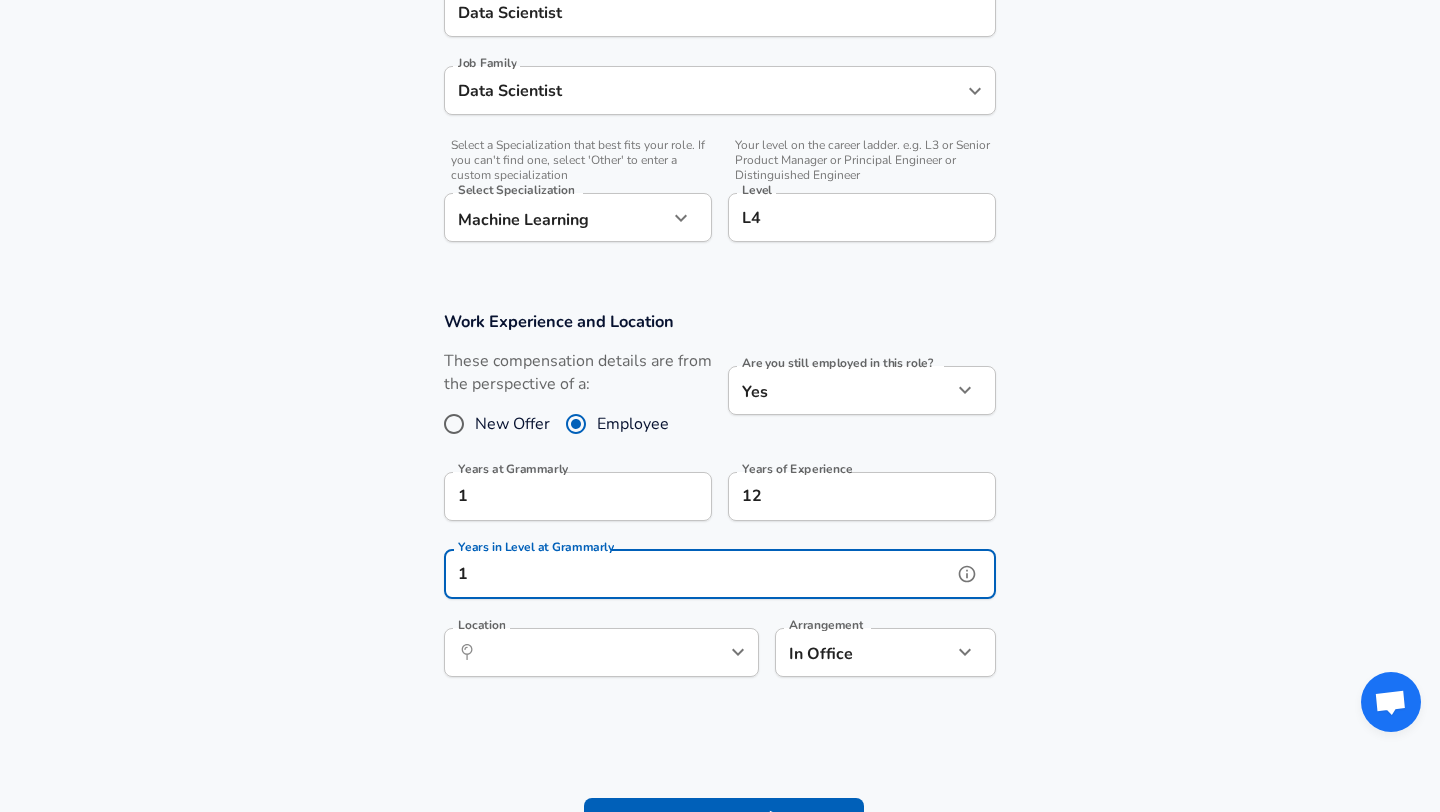 type on "1" 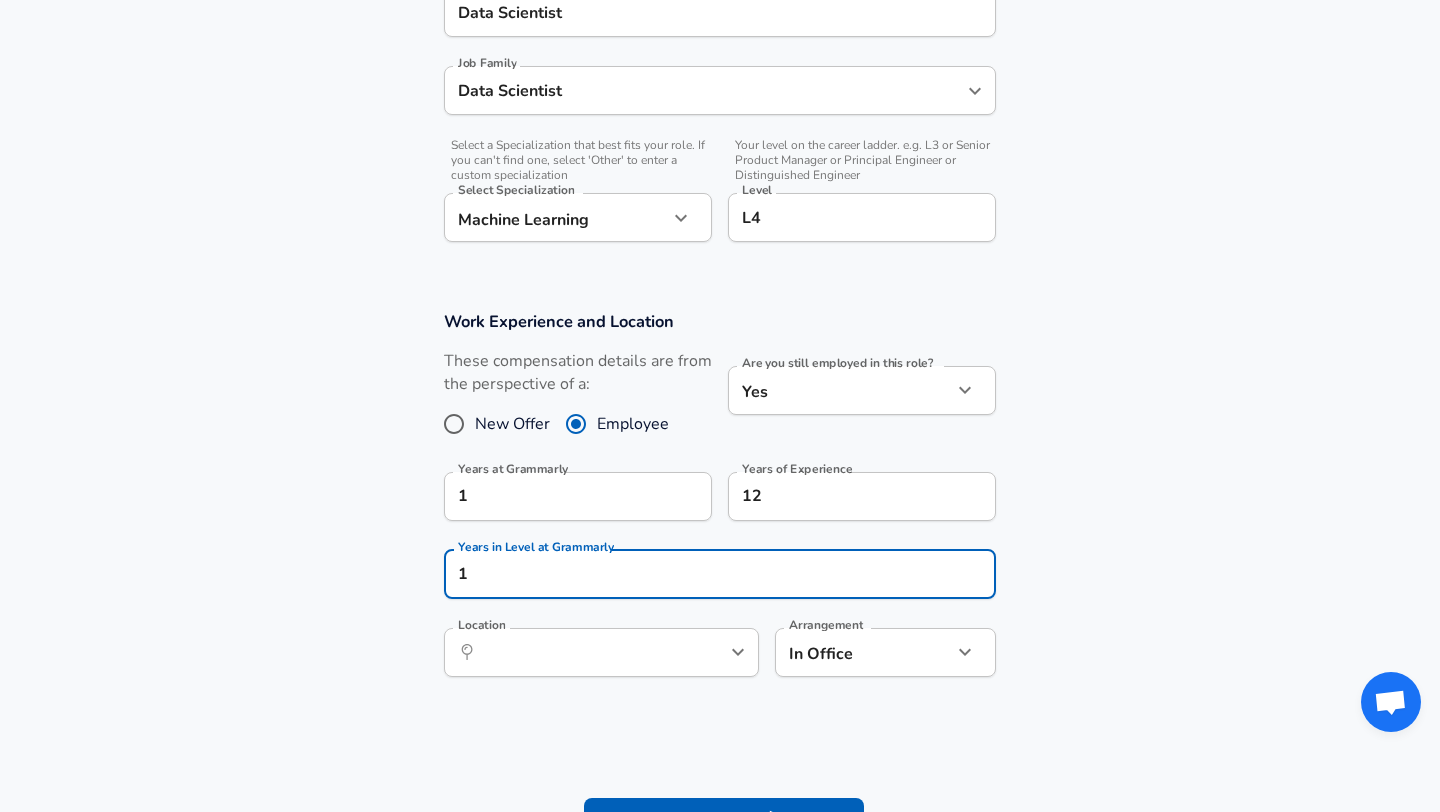 click at bounding box center [720, 741] 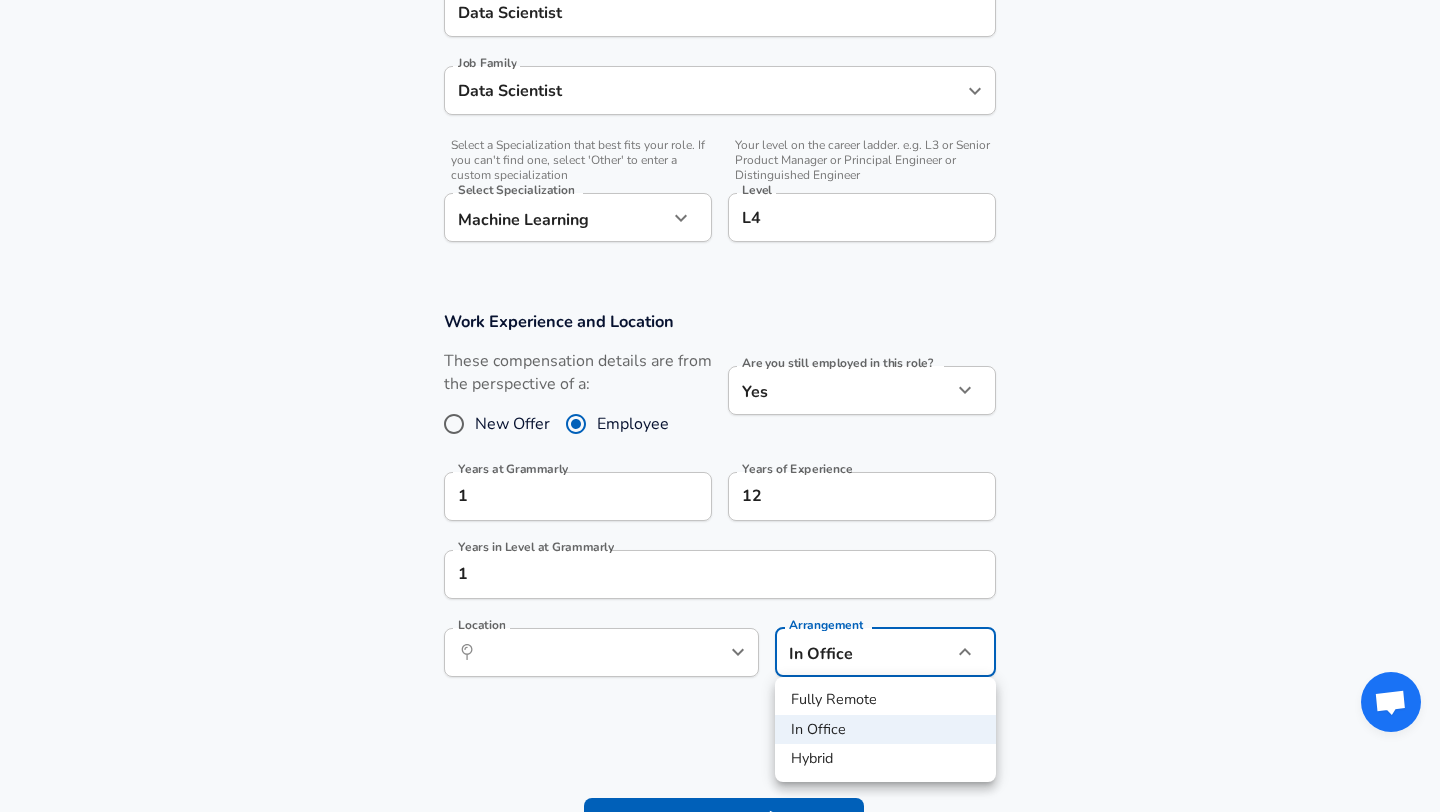 click on "Restart Add Your Salary Upload your offer letter   to verify your submission Enhance Privacy and Anonymity No Automatically hides specific fields until there are enough submissions to safely display the full details.   More Details Based on your submission and the data points that we have already collected, we will automatically hide and anonymize specific fields if there aren't enough data points to remain sufficiently anonymous. Company & Title Information   Enter the company you received your offer from Company Grammarly Company   Select the title that closest resembles your official title. This should be similar to the title that was present on your offer letter. Title Data Scientist Title Job Family Data Scientist Job Family   Select a Specialization that best fits your role. If you can't find one, select 'Other' to enter a custom specialization Select Specialization Machine Learning Machine Learning Select Specialization   Level L4 Level Work Experience and Location New Offer Employee Yes yes 1 12 1 ​" at bounding box center [720, -161] 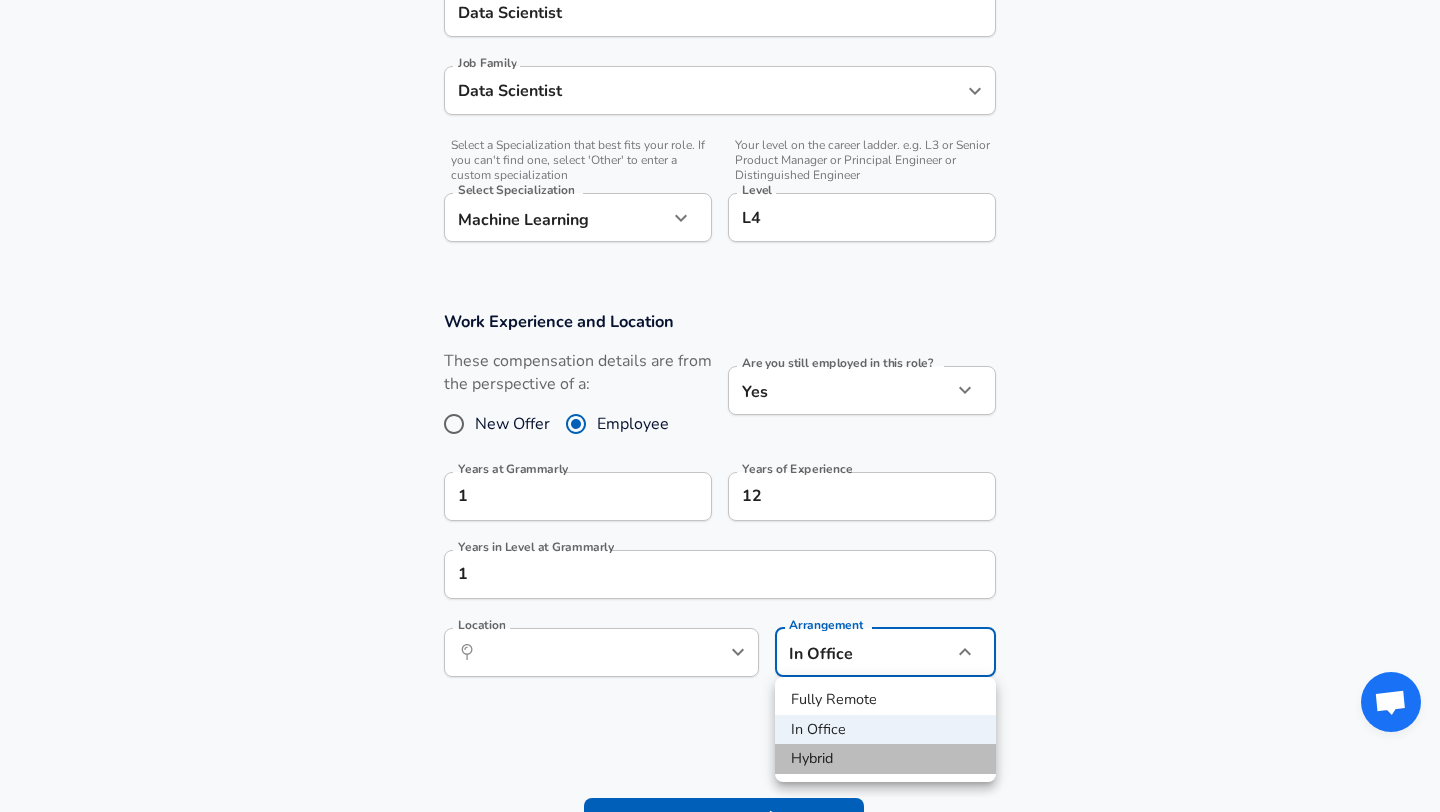 click on "Hybrid" at bounding box center [885, 759] 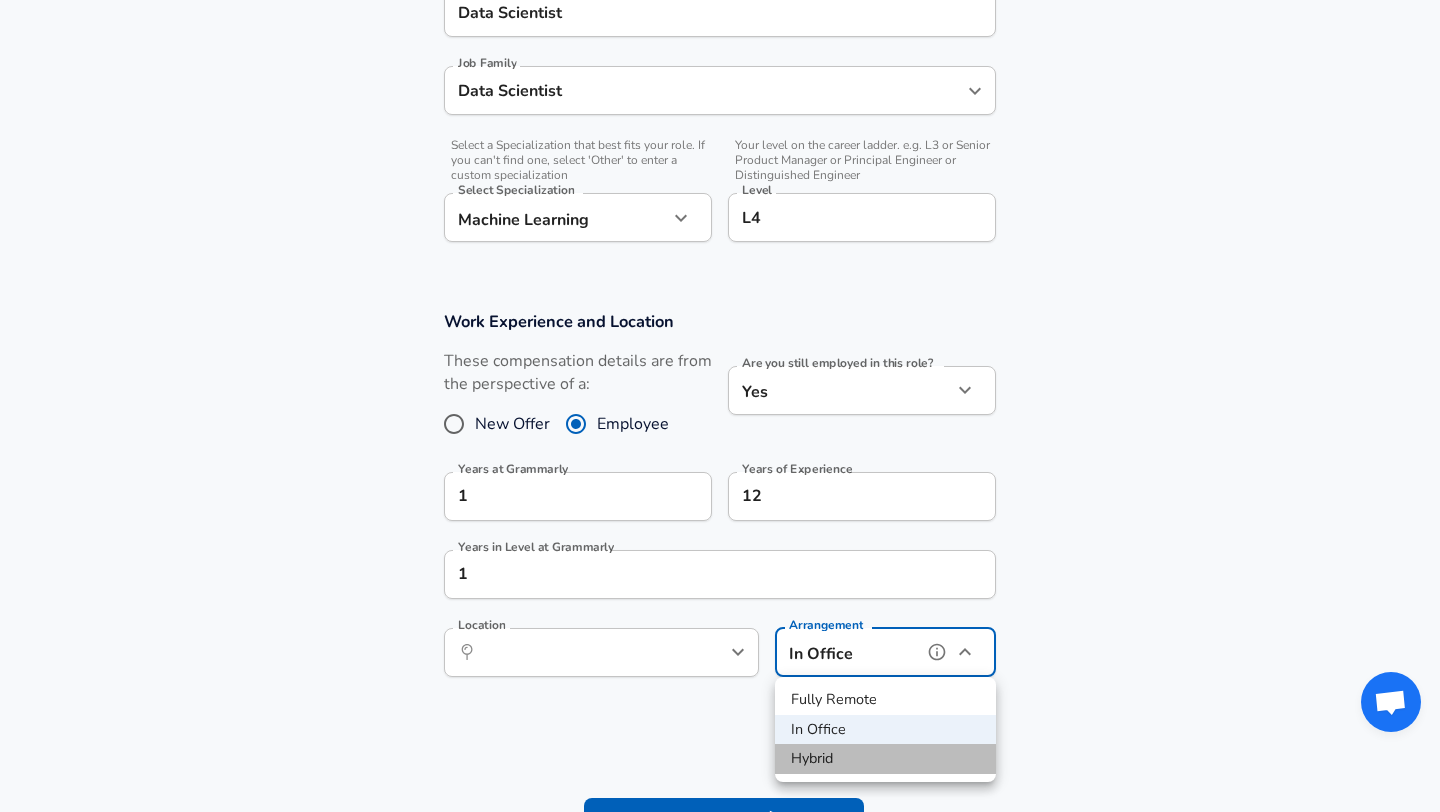 type on "hybrid" 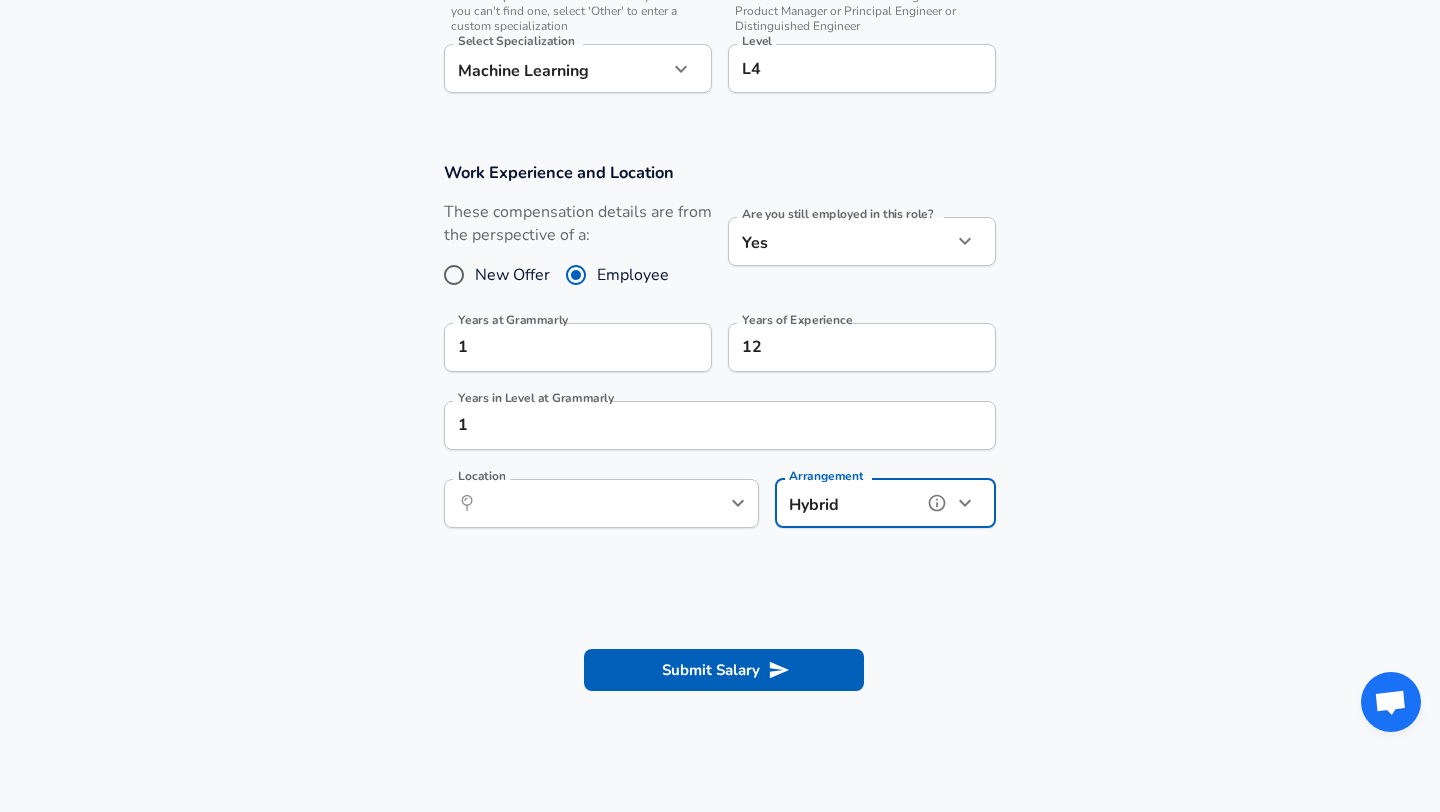 scroll, scrollTop: 817, scrollLeft: 0, axis: vertical 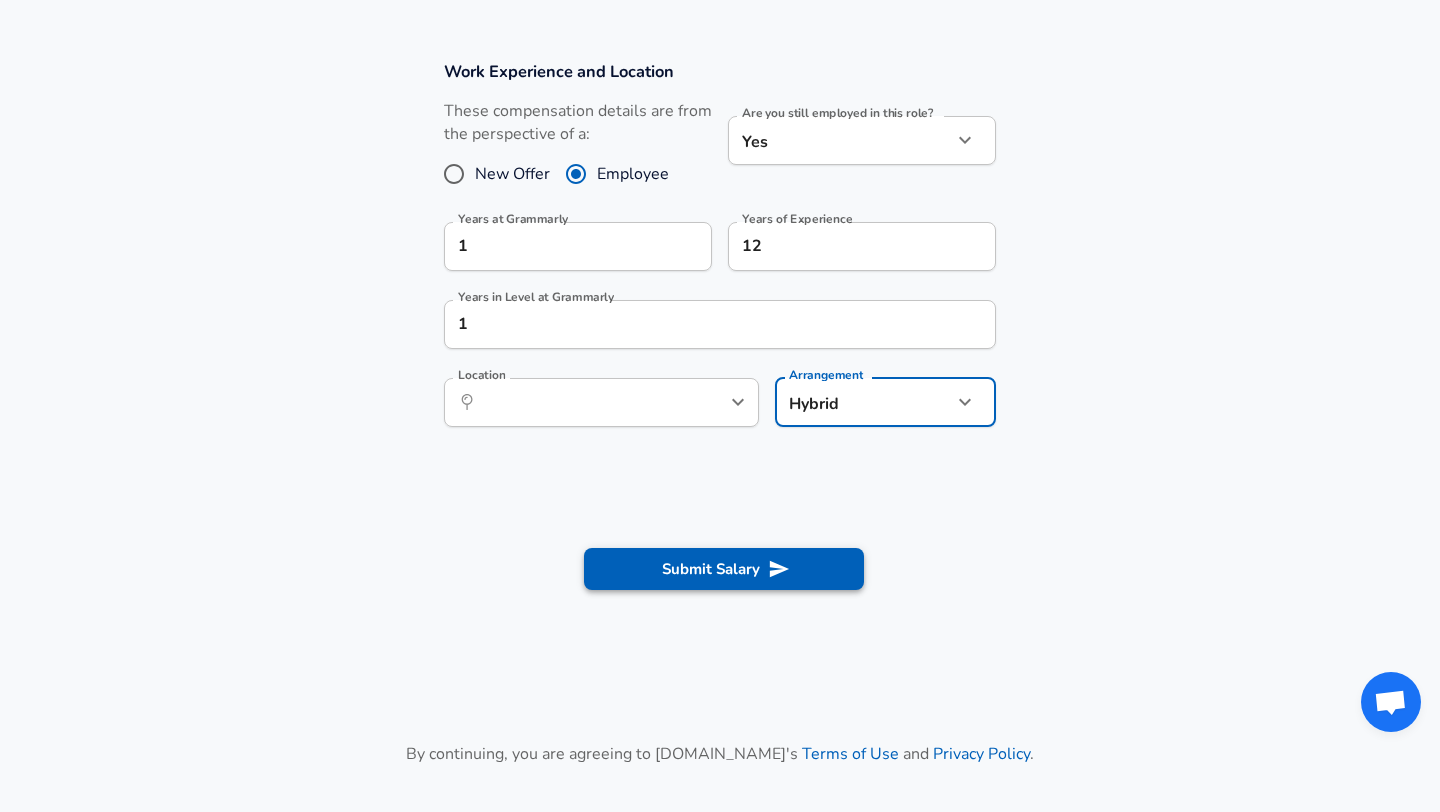 click on "Submit Salary" at bounding box center [724, 569] 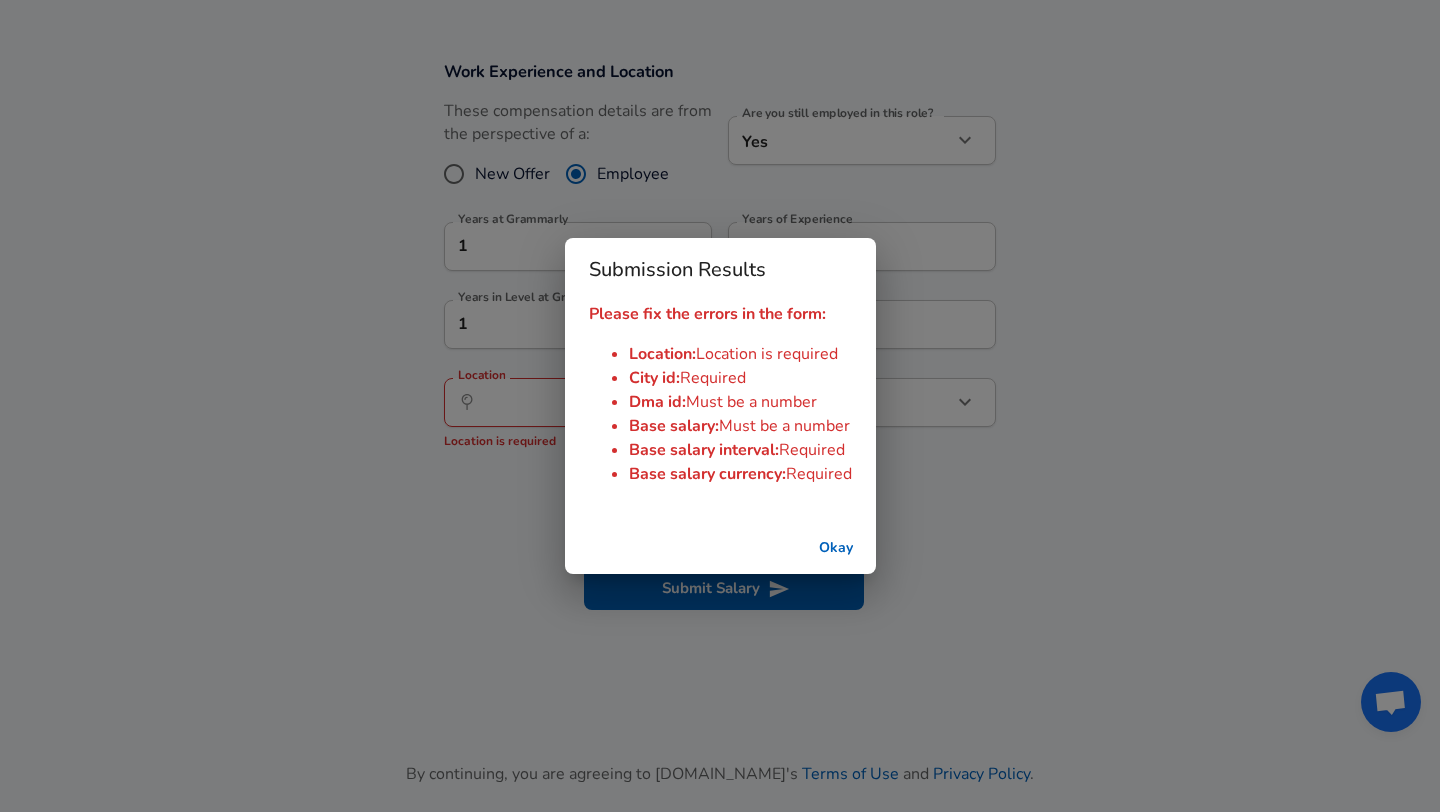 click on "Okay" at bounding box center (836, 548) 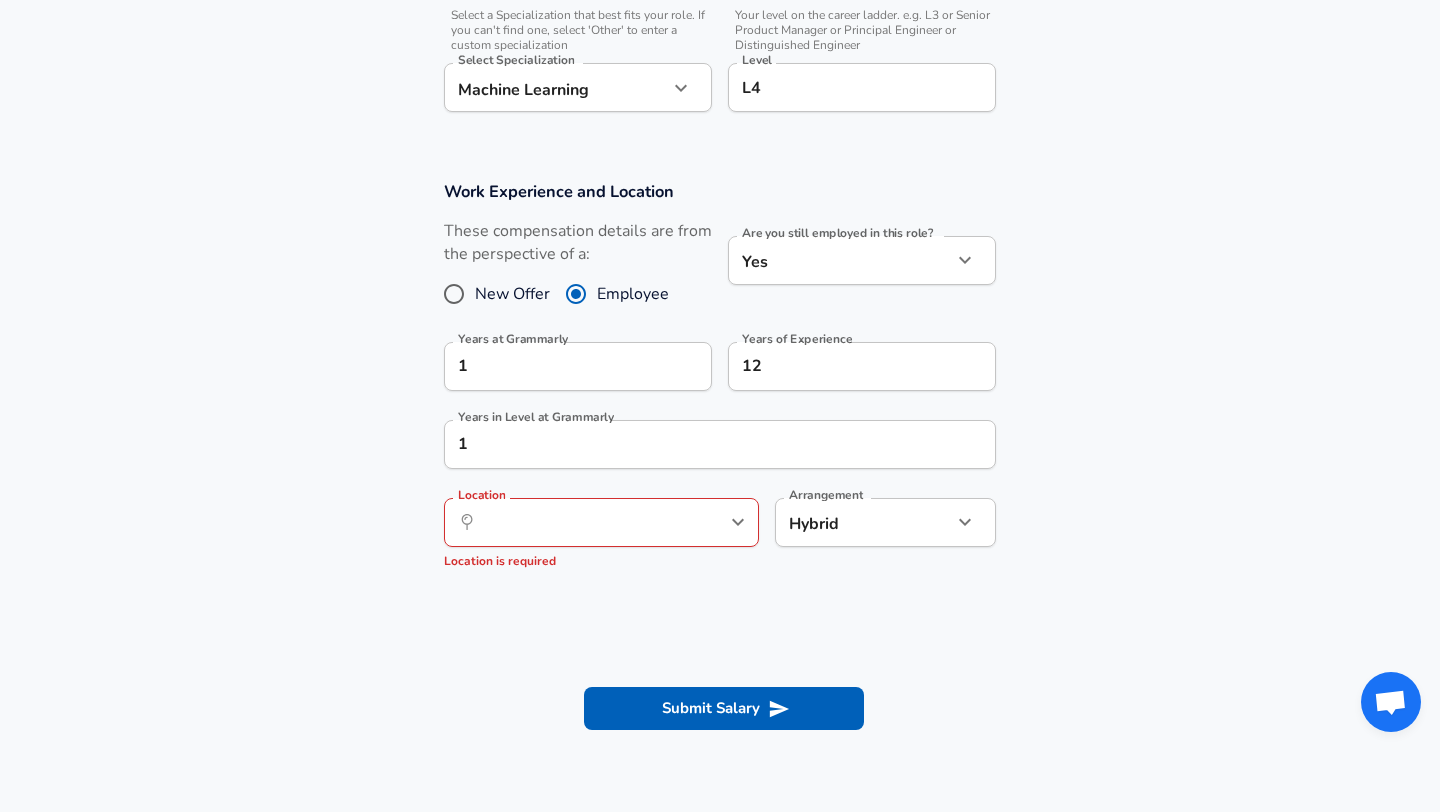 scroll, scrollTop: 742, scrollLeft: 0, axis: vertical 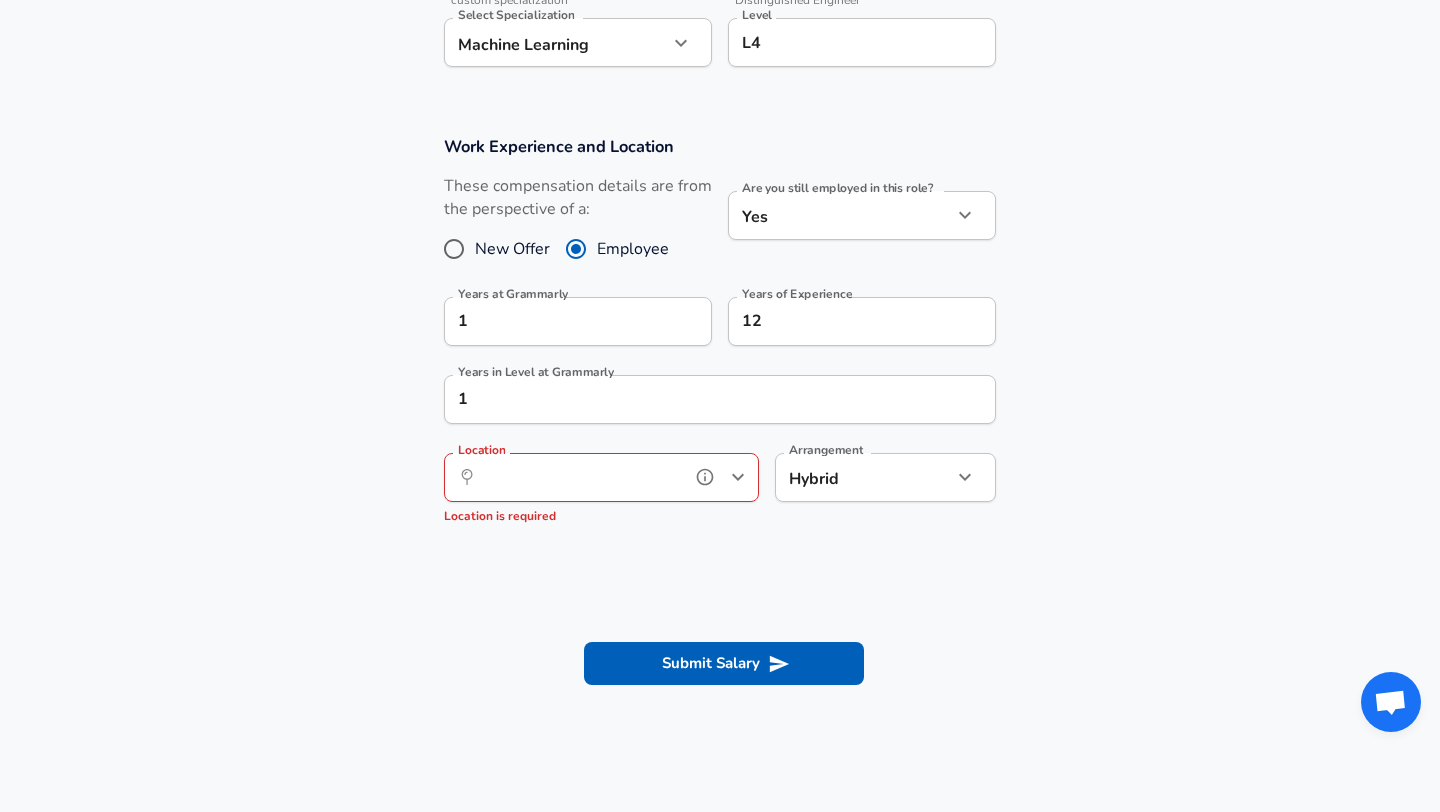 click on "Location" at bounding box center (579, 477) 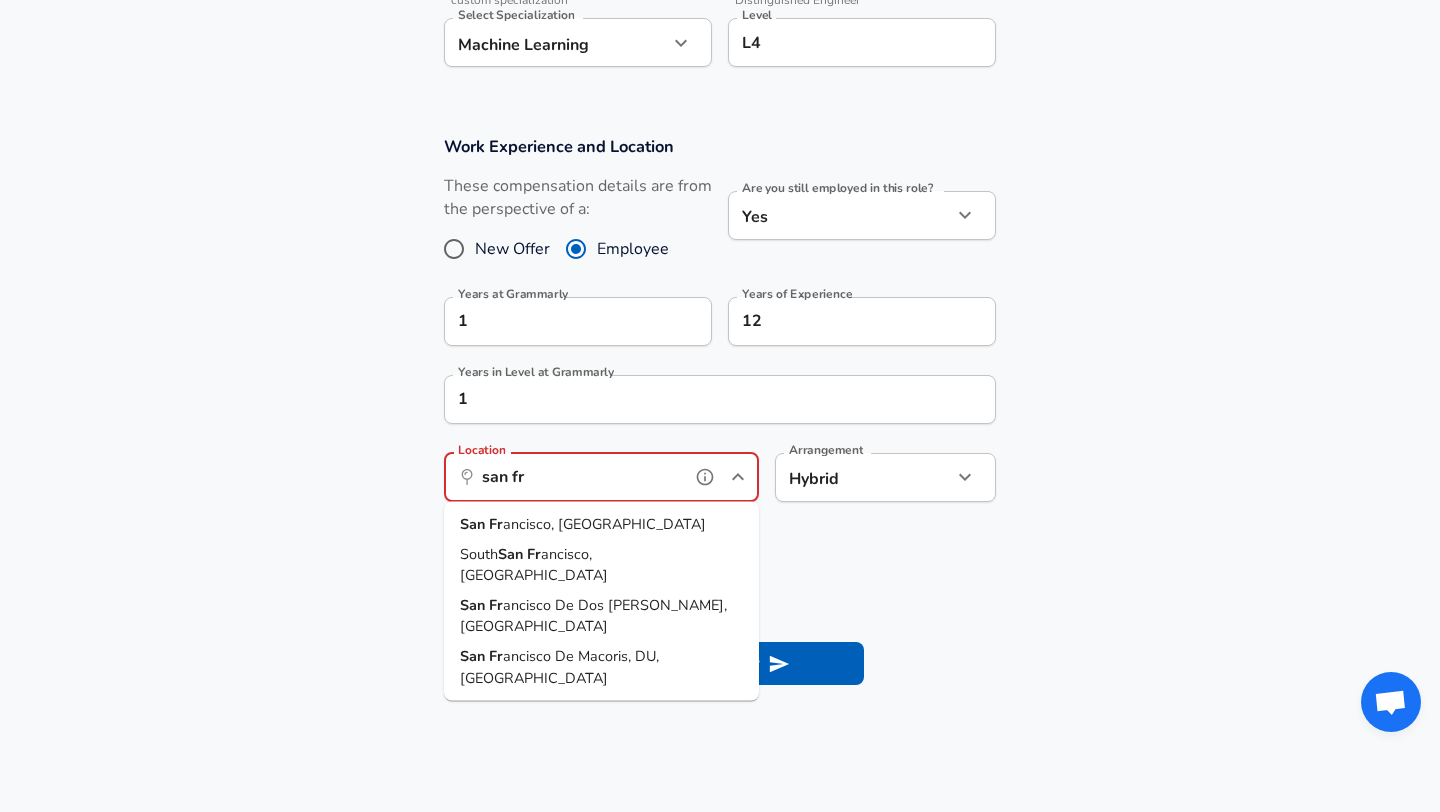 click on "[GEOGRAPHIC_DATA], [GEOGRAPHIC_DATA]" at bounding box center [601, 525] 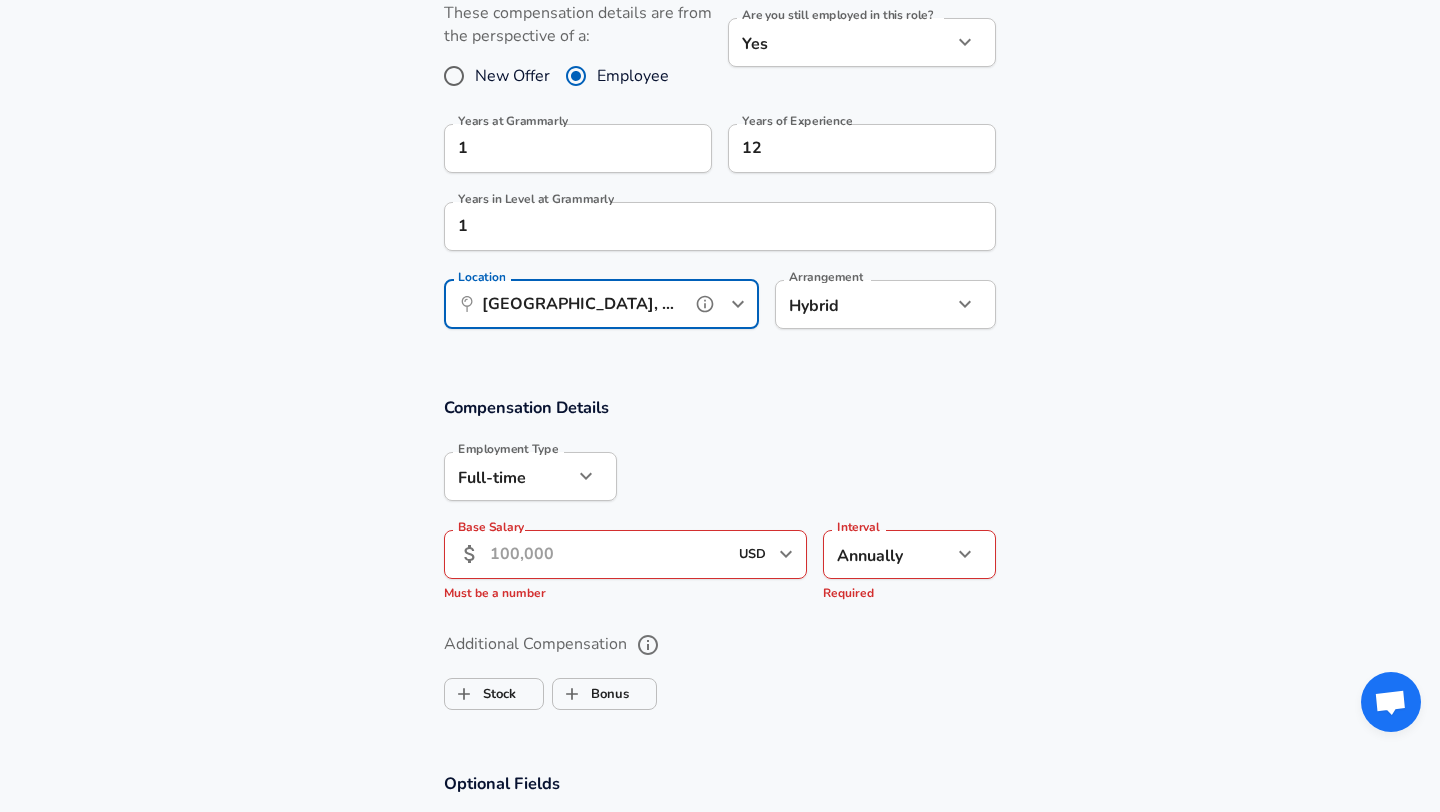 scroll, scrollTop: 985, scrollLeft: 0, axis: vertical 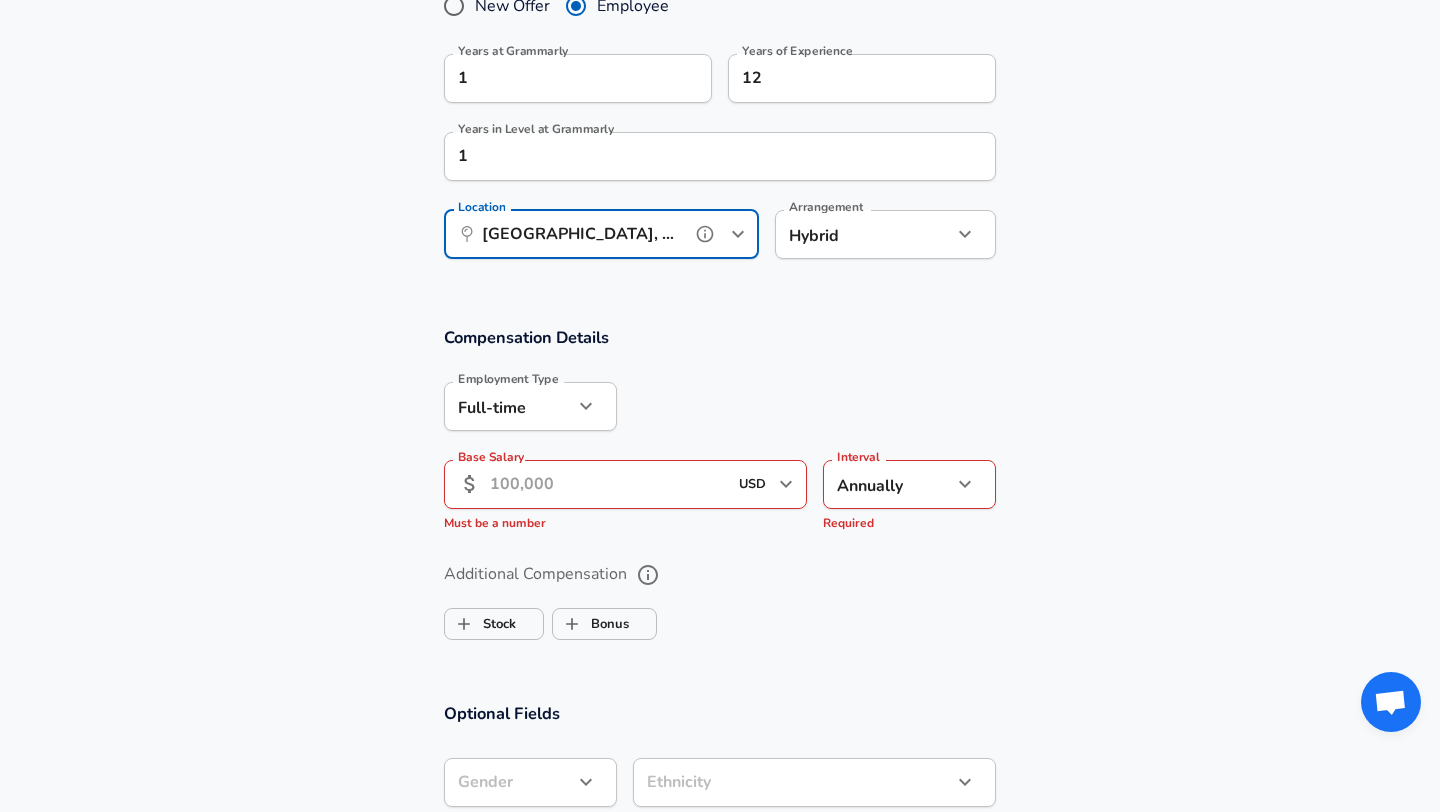 type on "[GEOGRAPHIC_DATA], [GEOGRAPHIC_DATA]" 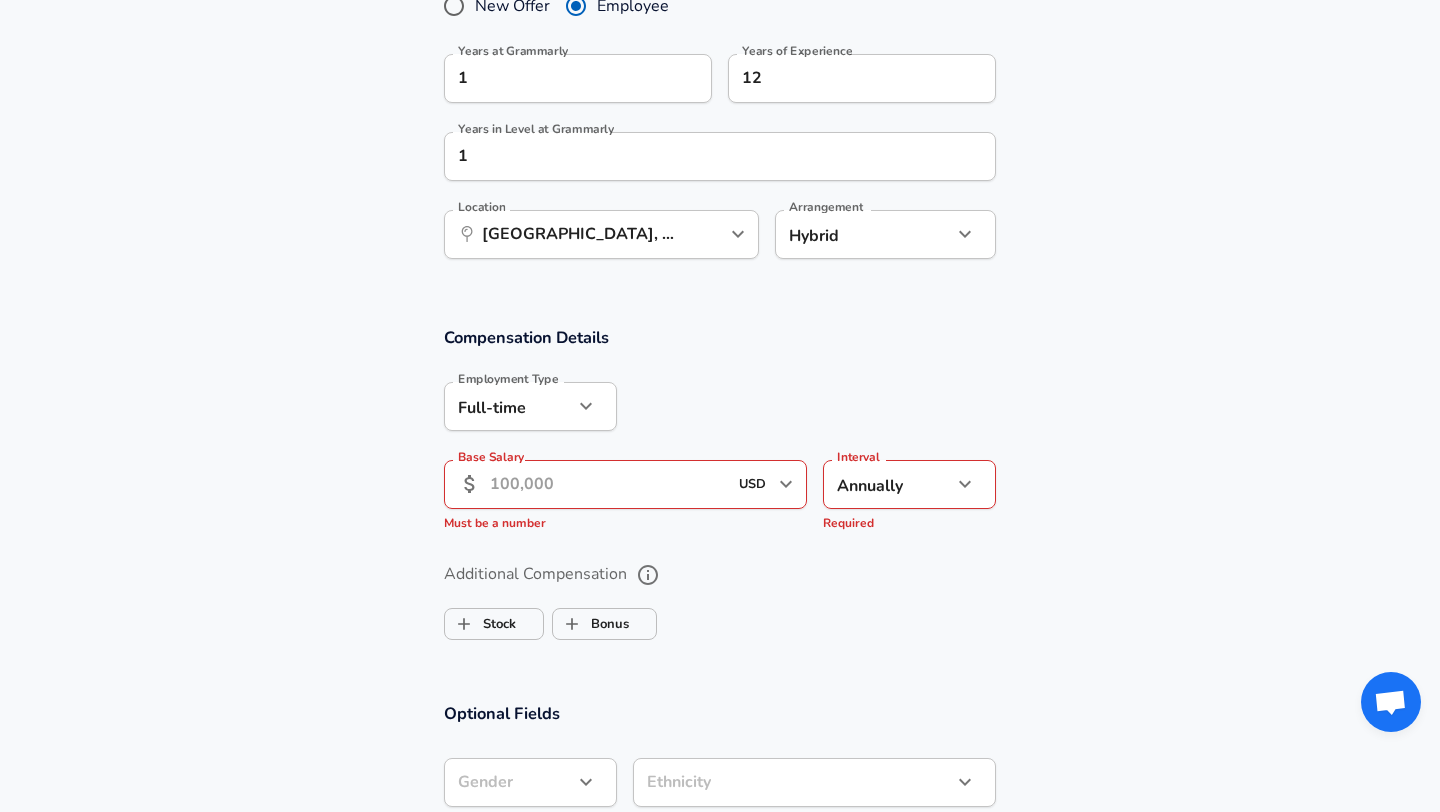 click on "Base Salary" at bounding box center [608, 484] 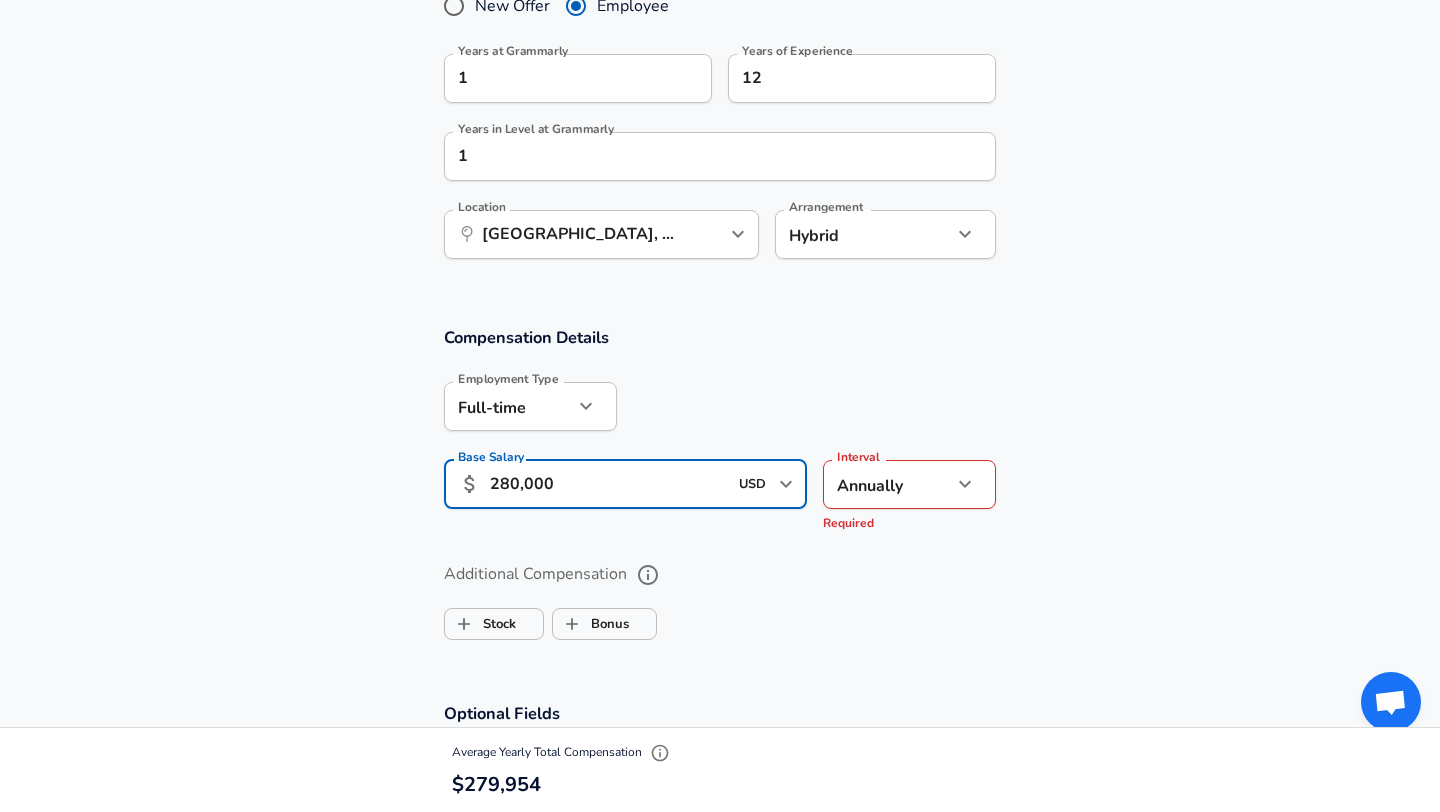 type on "280,000" 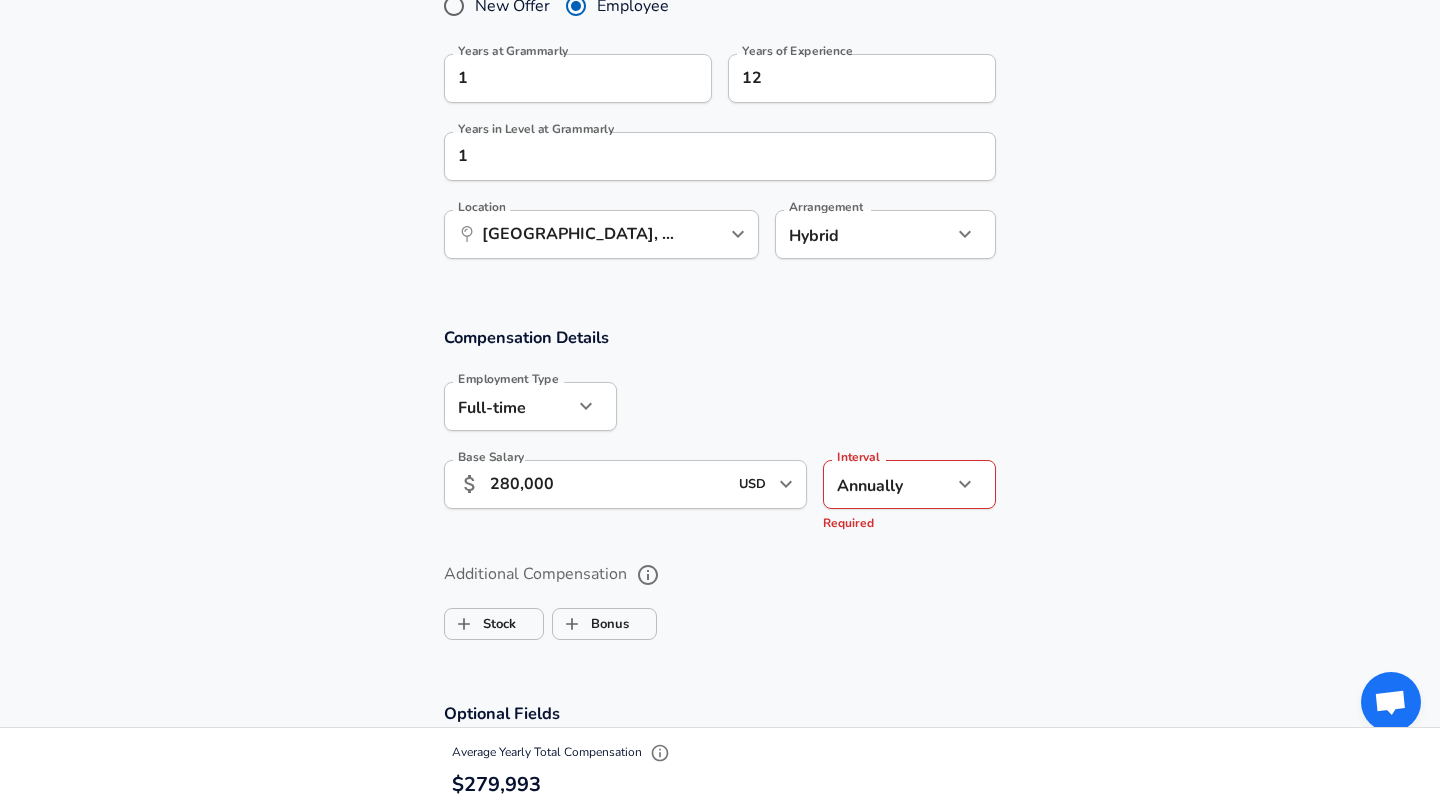 click on "Optional Fields Gender ​ Gender Ethnicity ​ Ethnicity Education ​ Education Quick Select Modifiers   Stock Appreciation Out Of Band Offer High Performer Promotion Academic H-1B Negotiated Additional Details x Additional Details 0 /500 characters Email Address Email Address   Providing an email allows for editing or removal of your submission. We may also reach out if we have any questions. Your email will not be published." at bounding box center [720, 1028] 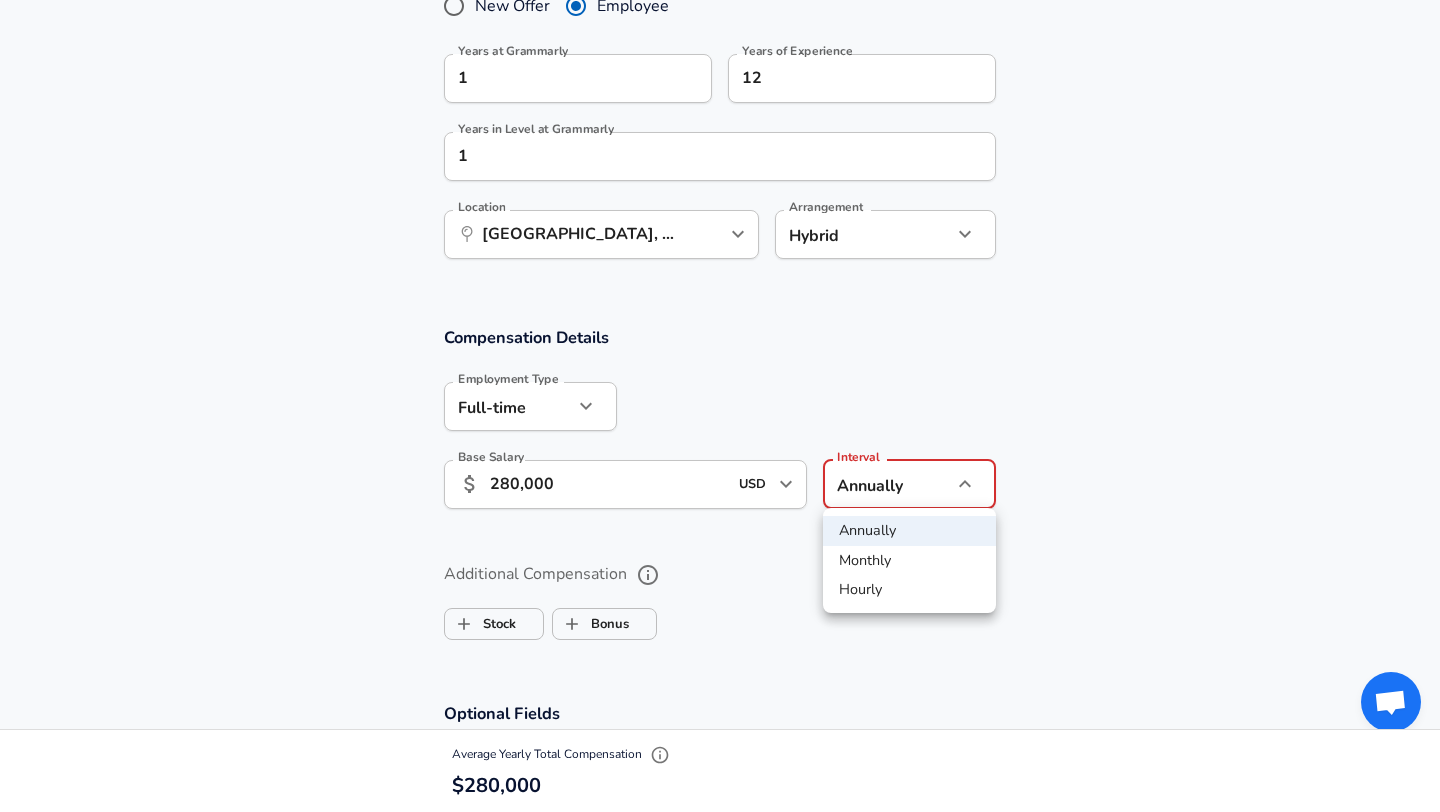 click on "Restart Add Your Salary Upload your offer letter   to verify your submission Enhance Privacy and Anonymity No Automatically hides specific fields until there are enough submissions to safely display the full details.   More Details Based on your submission and the data points that we have already collected, we will automatically hide and anonymize specific fields if there aren't enough data points to remain sufficiently anonymous. Company & Title Information   Enter the company you received your offer from Company Grammarly Company   Select the title that closest resembles your official title. This should be similar to the title that was present on your offer letter. Title Data Scientist Title Job Family Data Scientist Job Family   Select a Specialization that best fits your role. If you can't find one, select 'Other' to enter a custom specialization Select Specialization Machine Learning Machine Learning Select Specialization   Level L4 Level Work Experience and Location New Offer Employee Yes yes 1 12 1 ​" at bounding box center [720, -579] 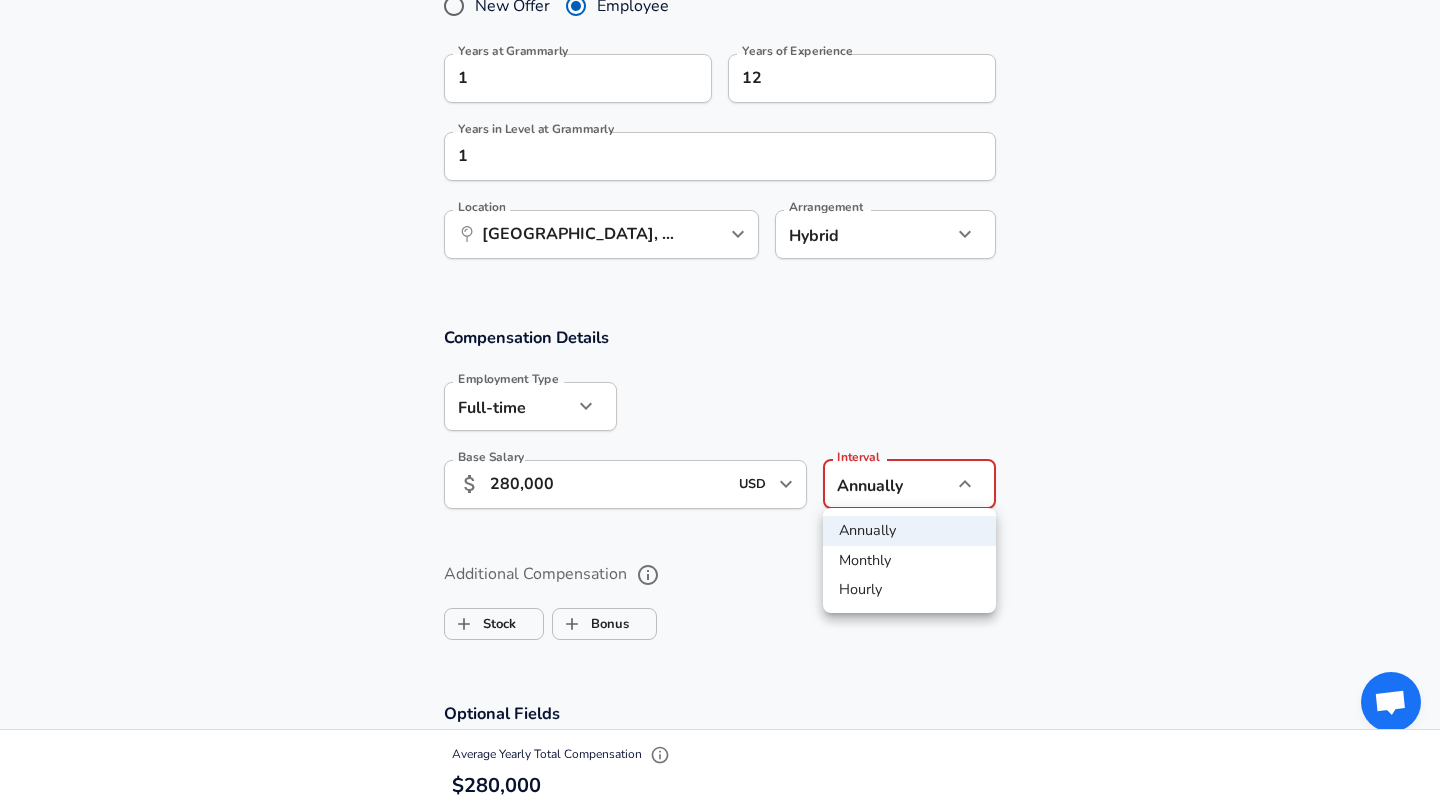 click on "Annually" at bounding box center (909, 531) 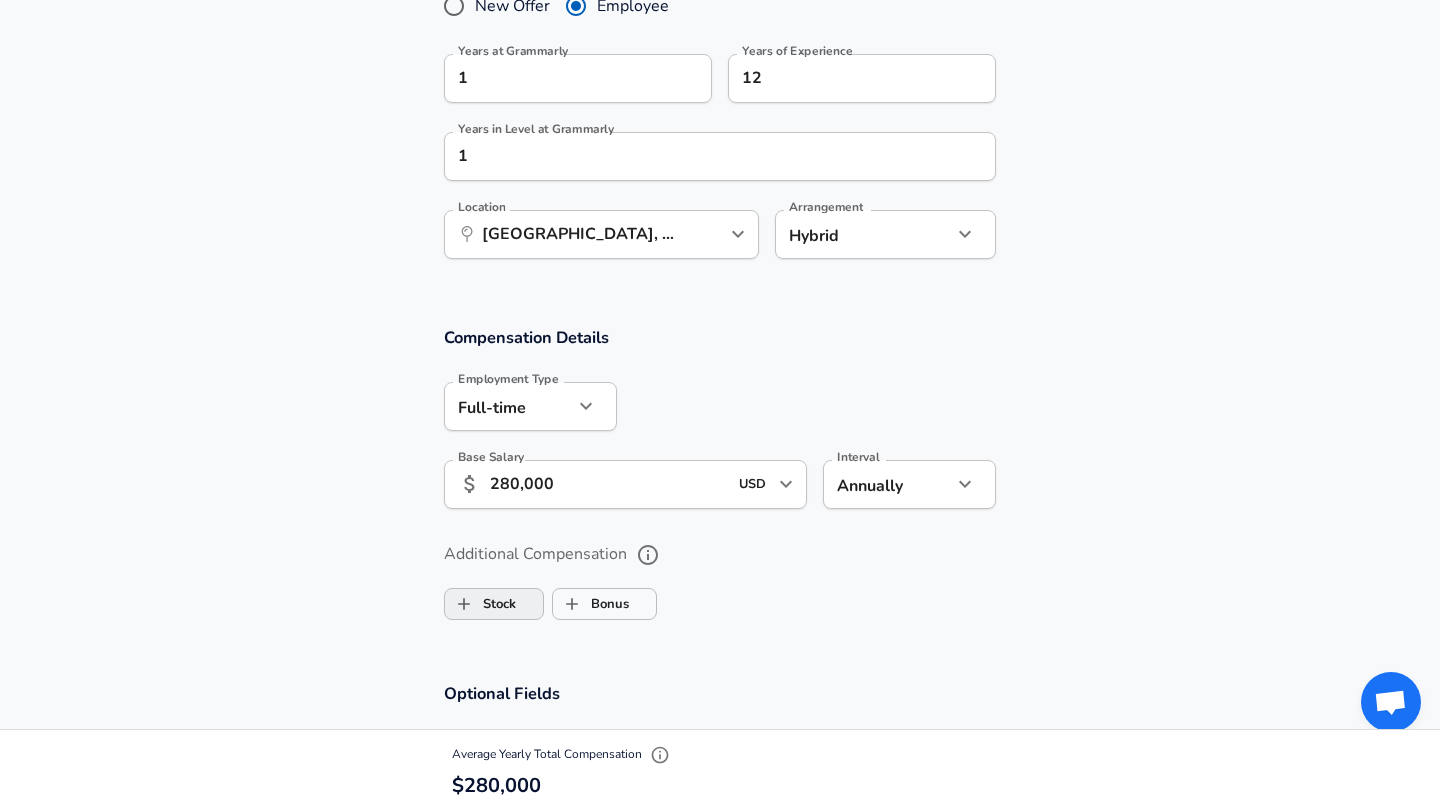 click on "Additional Compensation   Stock Bonus" at bounding box center (720, 583) 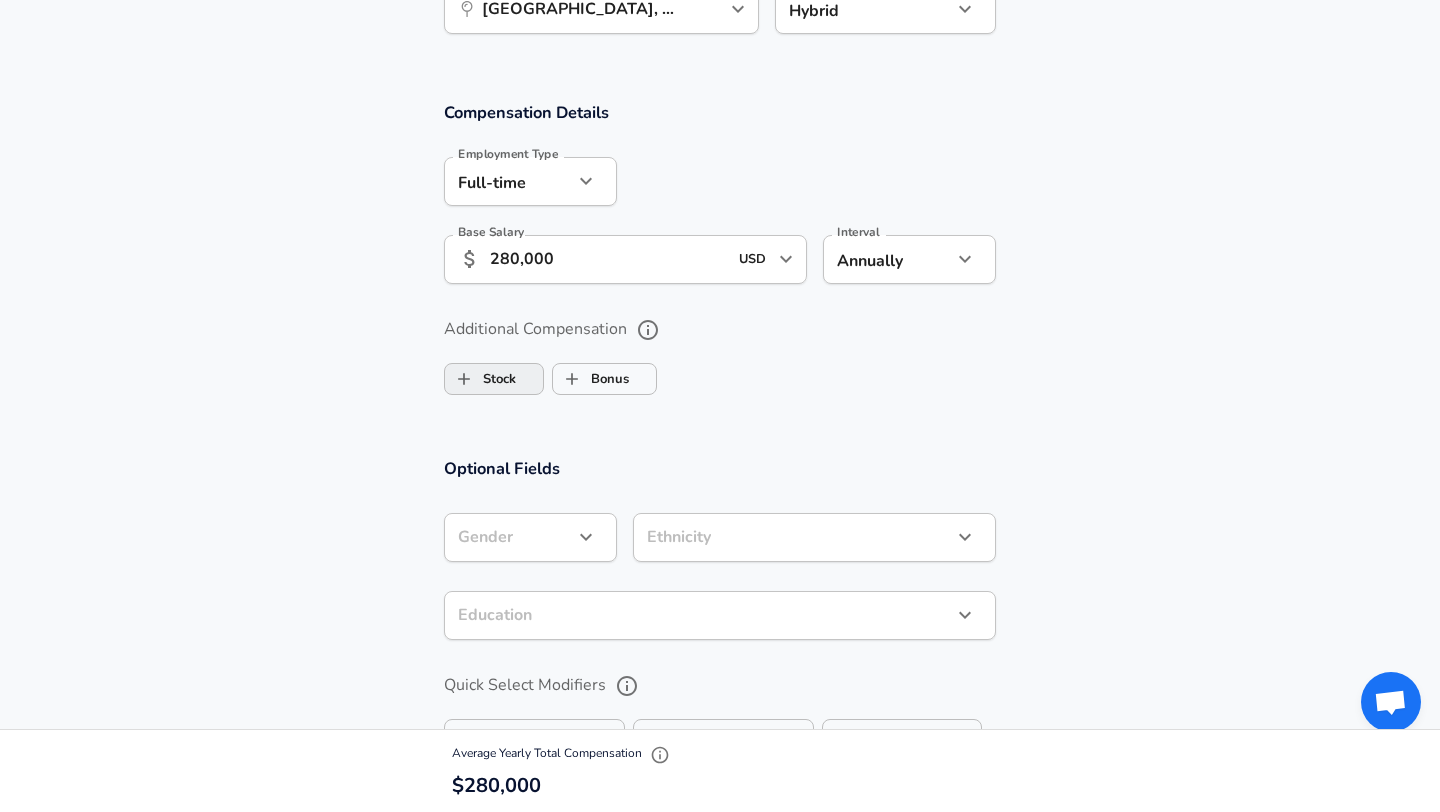 scroll, scrollTop: 1257, scrollLeft: 0, axis: vertical 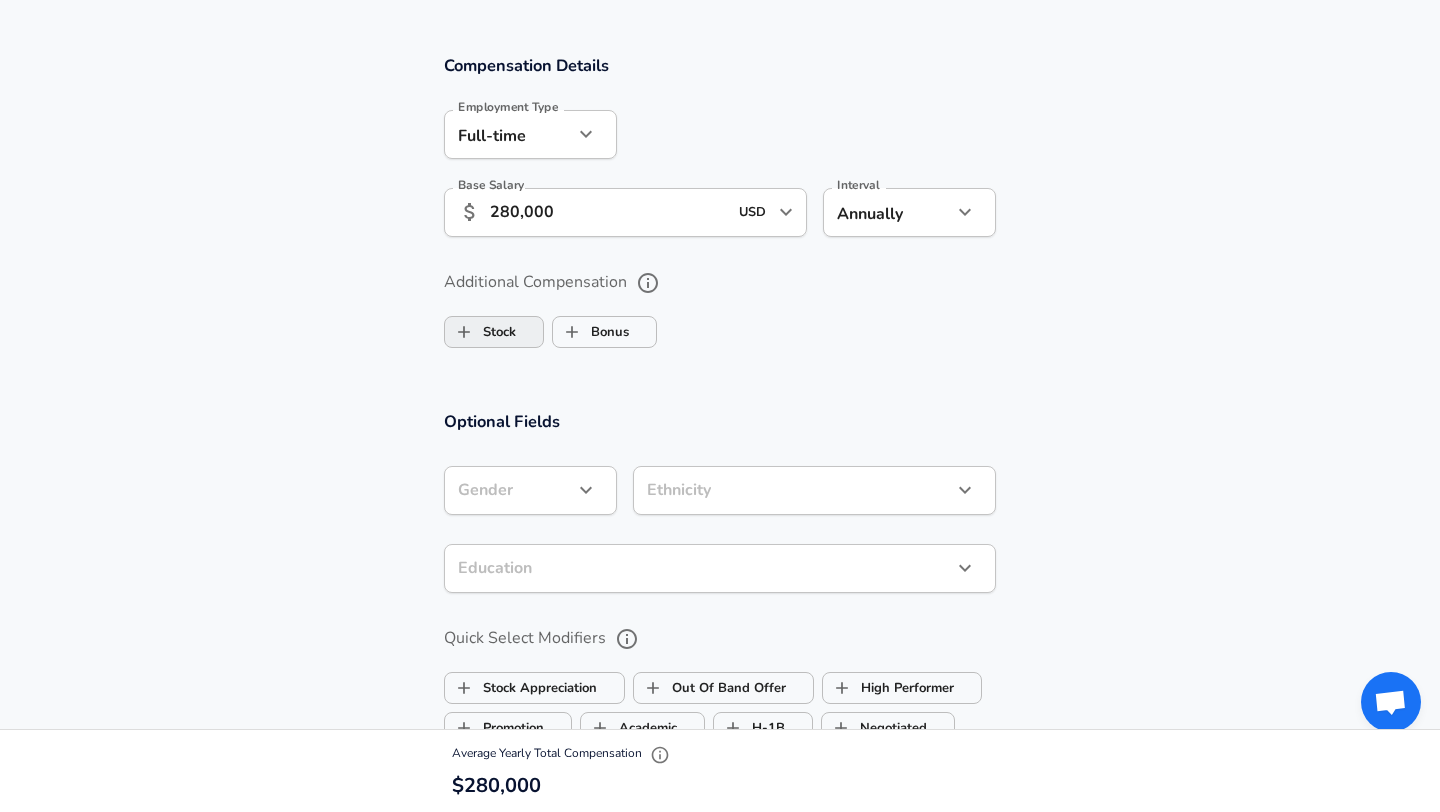 click on "Stock" at bounding box center (480, 332) 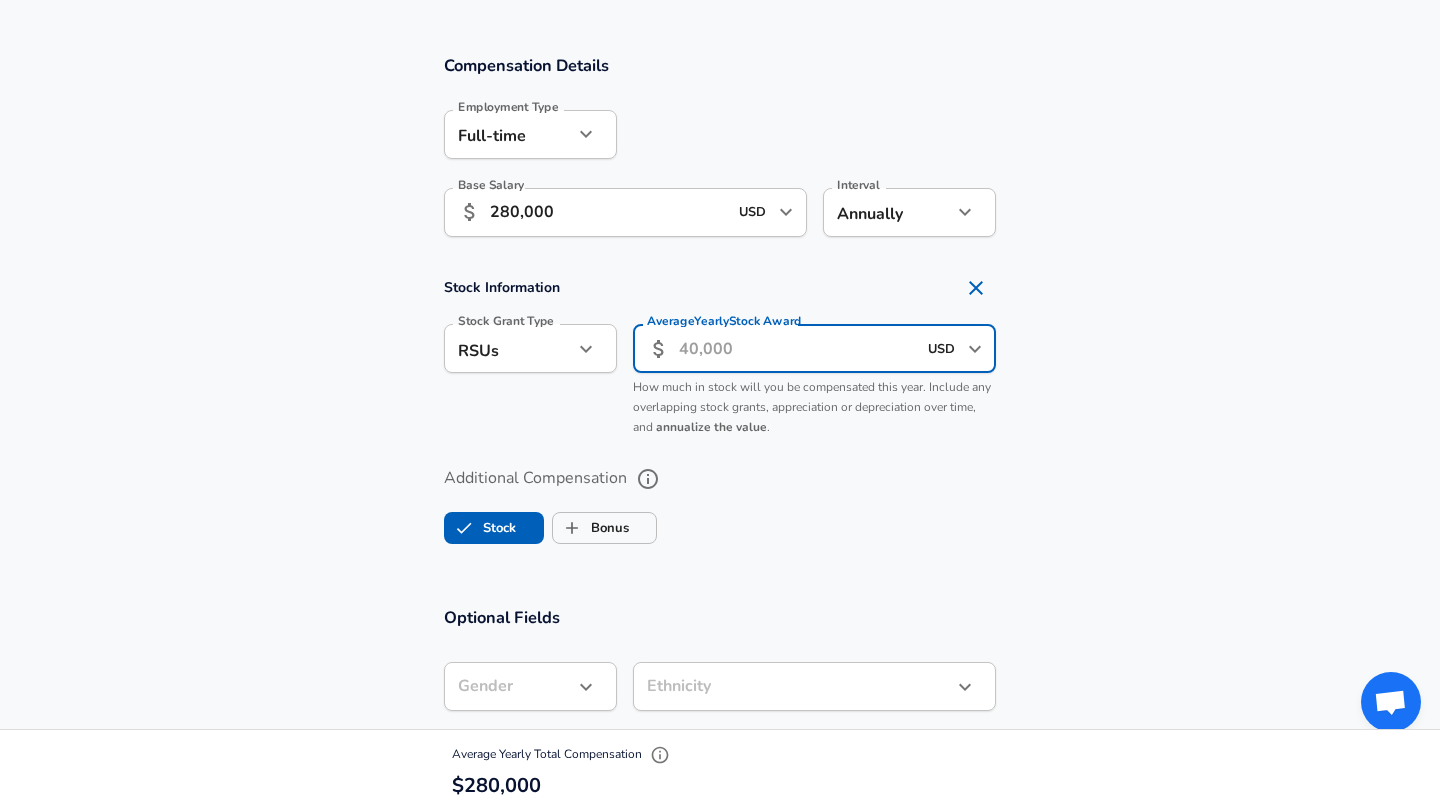 click on "Average  Yearly  Stock Award" at bounding box center (797, 348) 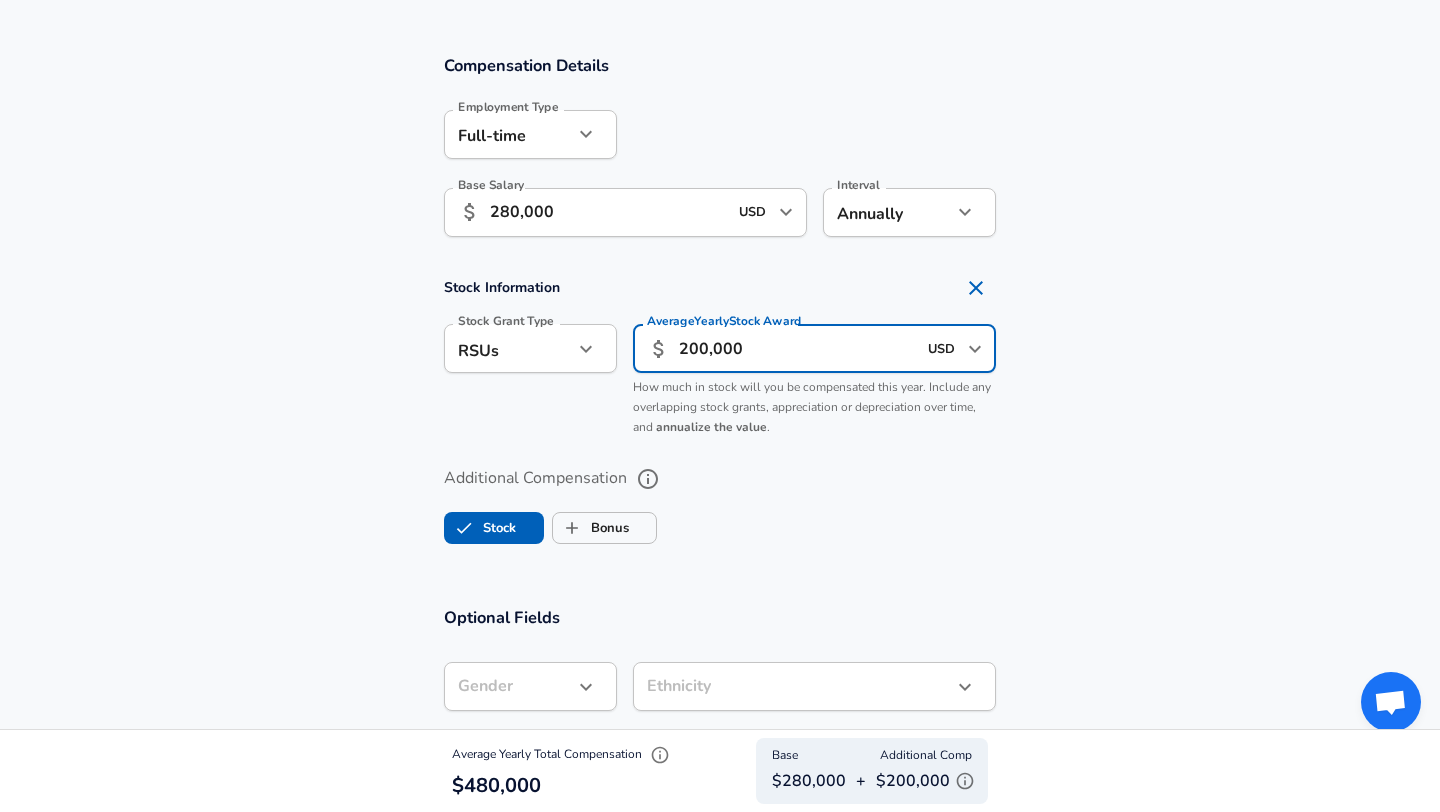 click on "200,000" at bounding box center [797, 348] 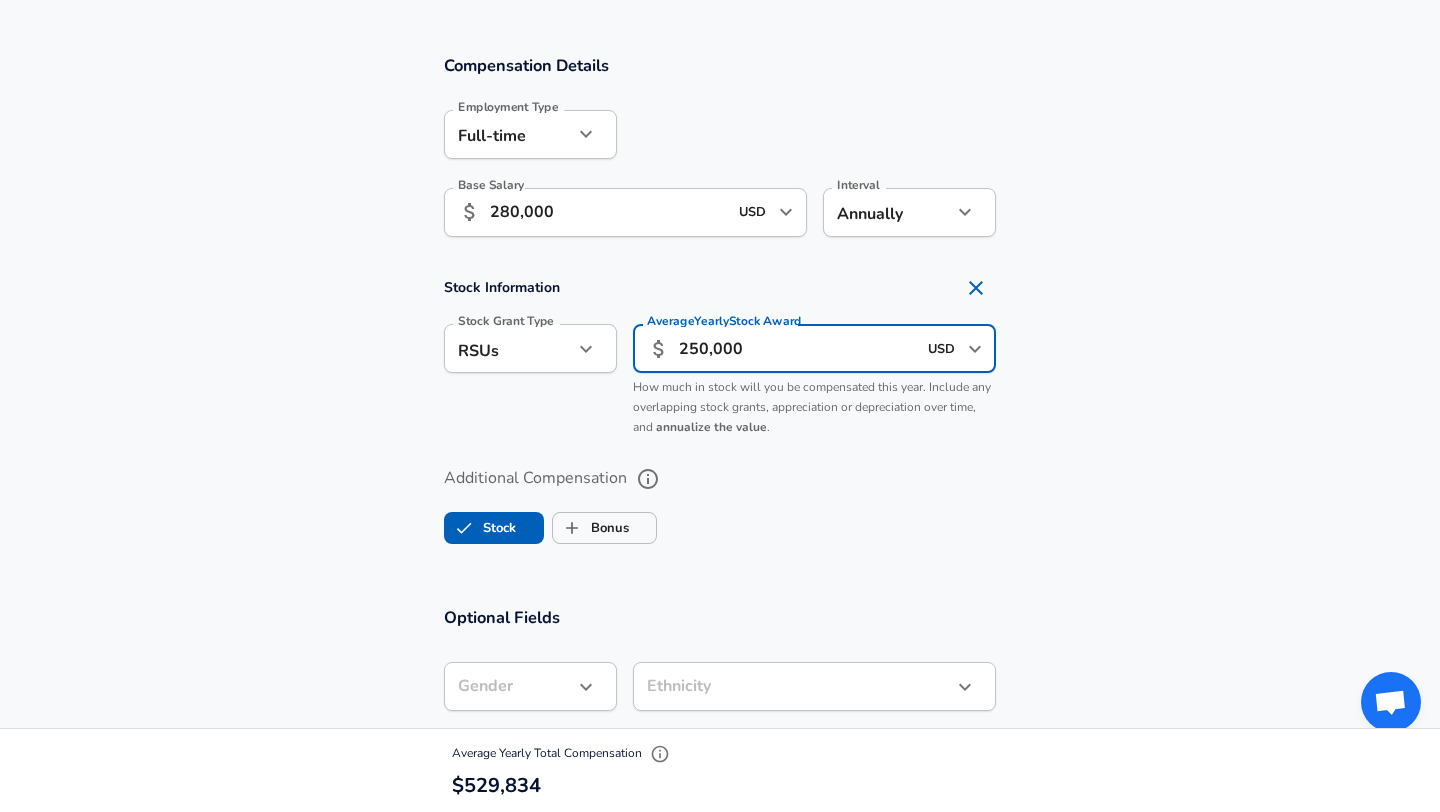 type on "250,000" 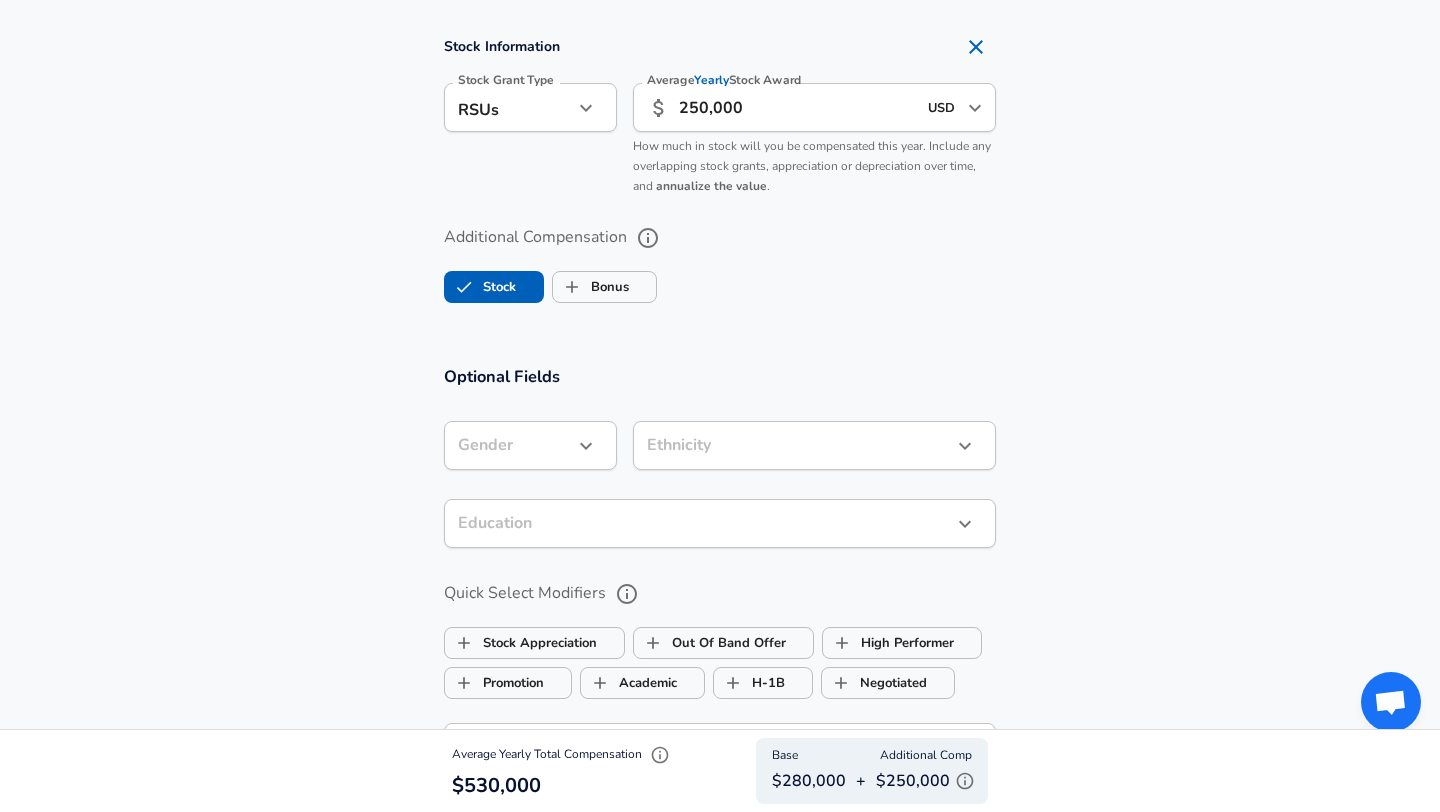 scroll, scrollTop: 1723, scrollLeft: 0, axis: vertical 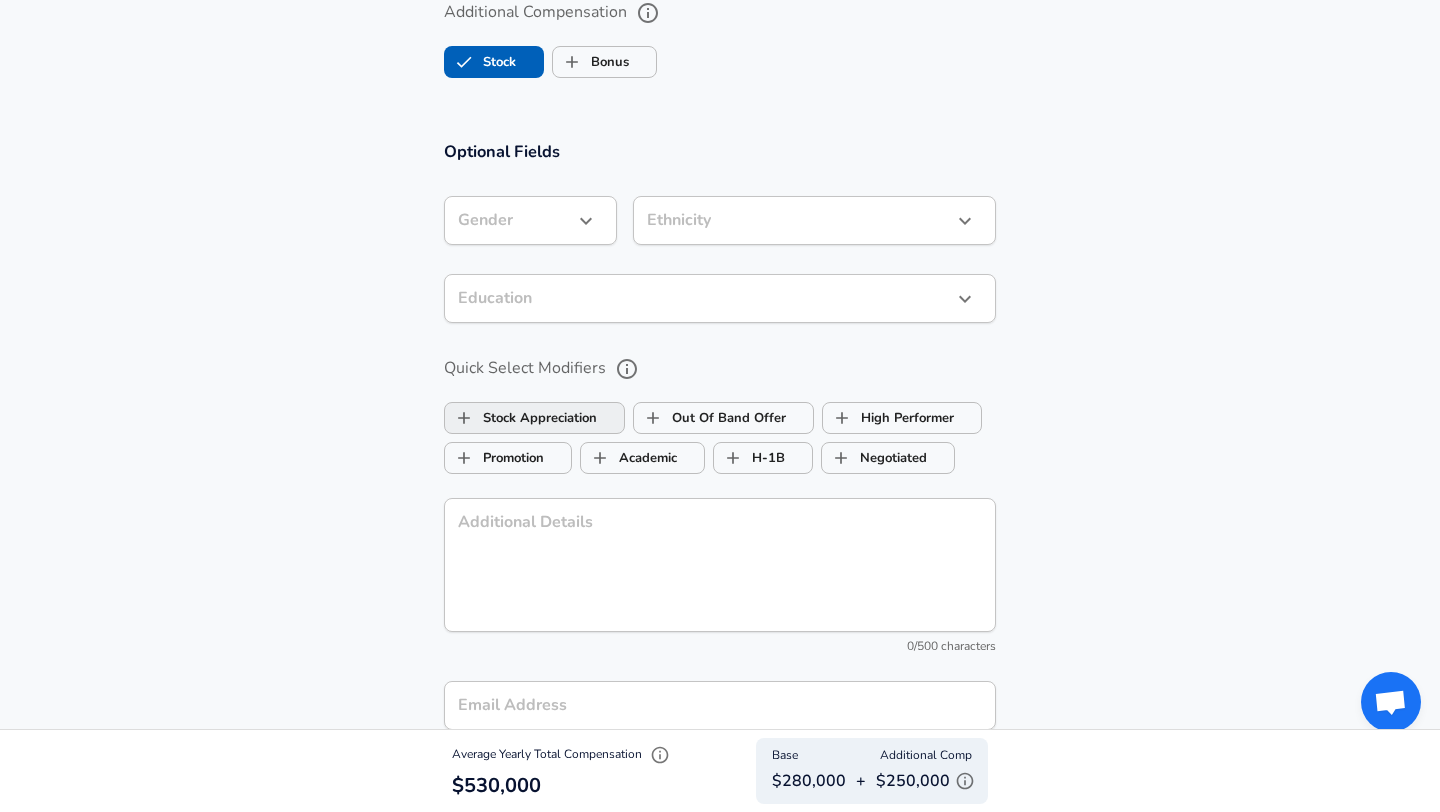 click on "Stock Appreciation" at bounding box center (521, 418) 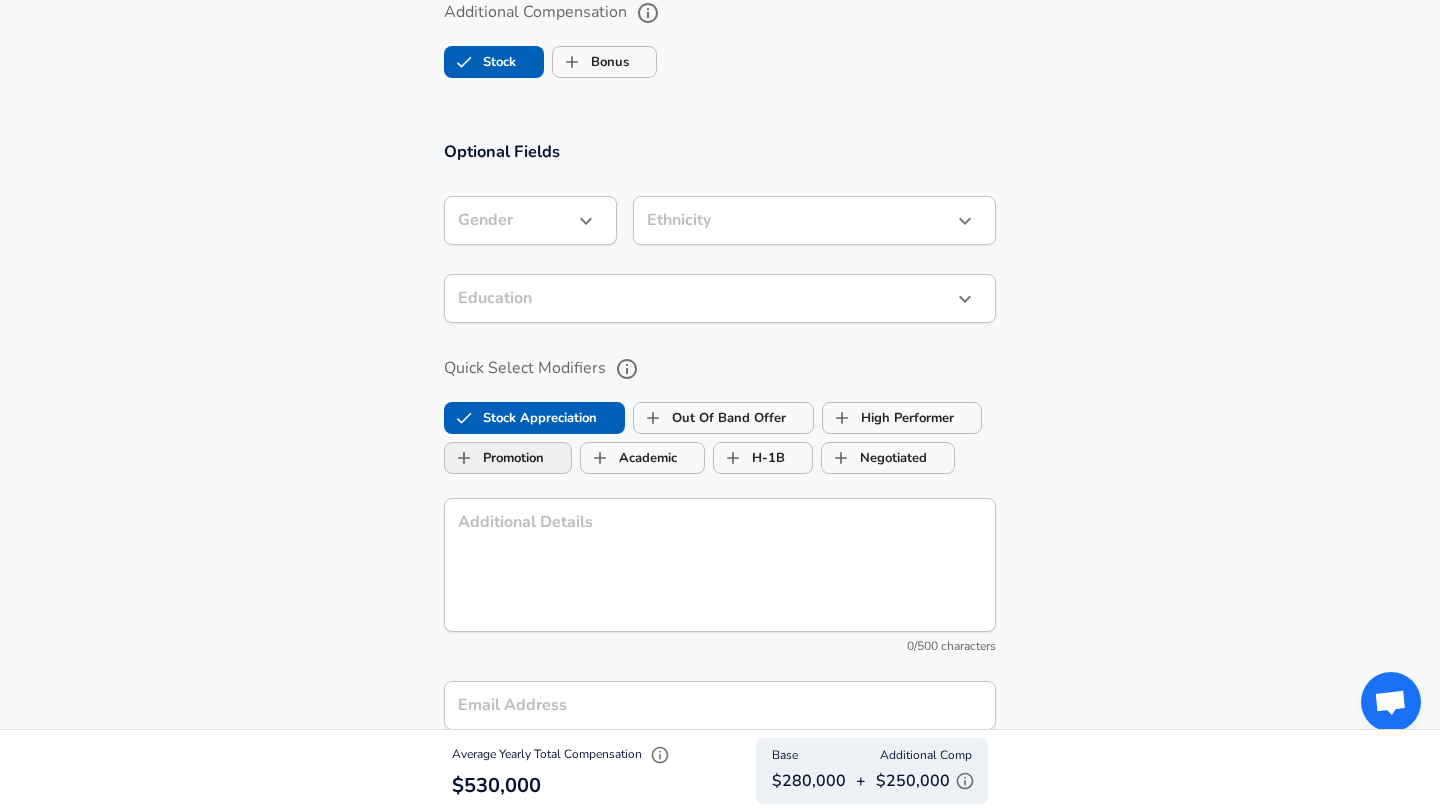 click on "Promotion" at bounding box center [494, 458] 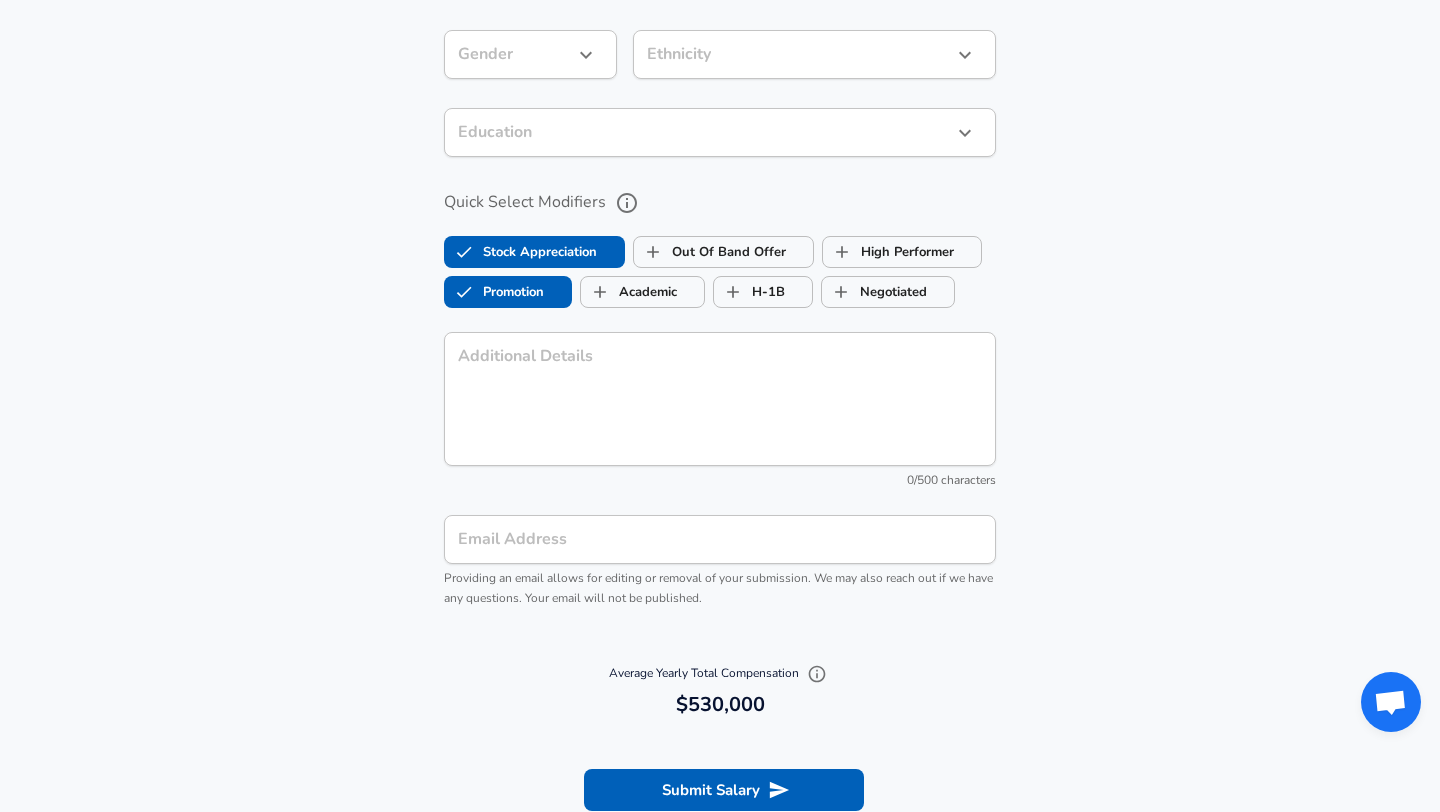 scroll, scrollTop: 1923, scrollLeft: 0, axis: vertical 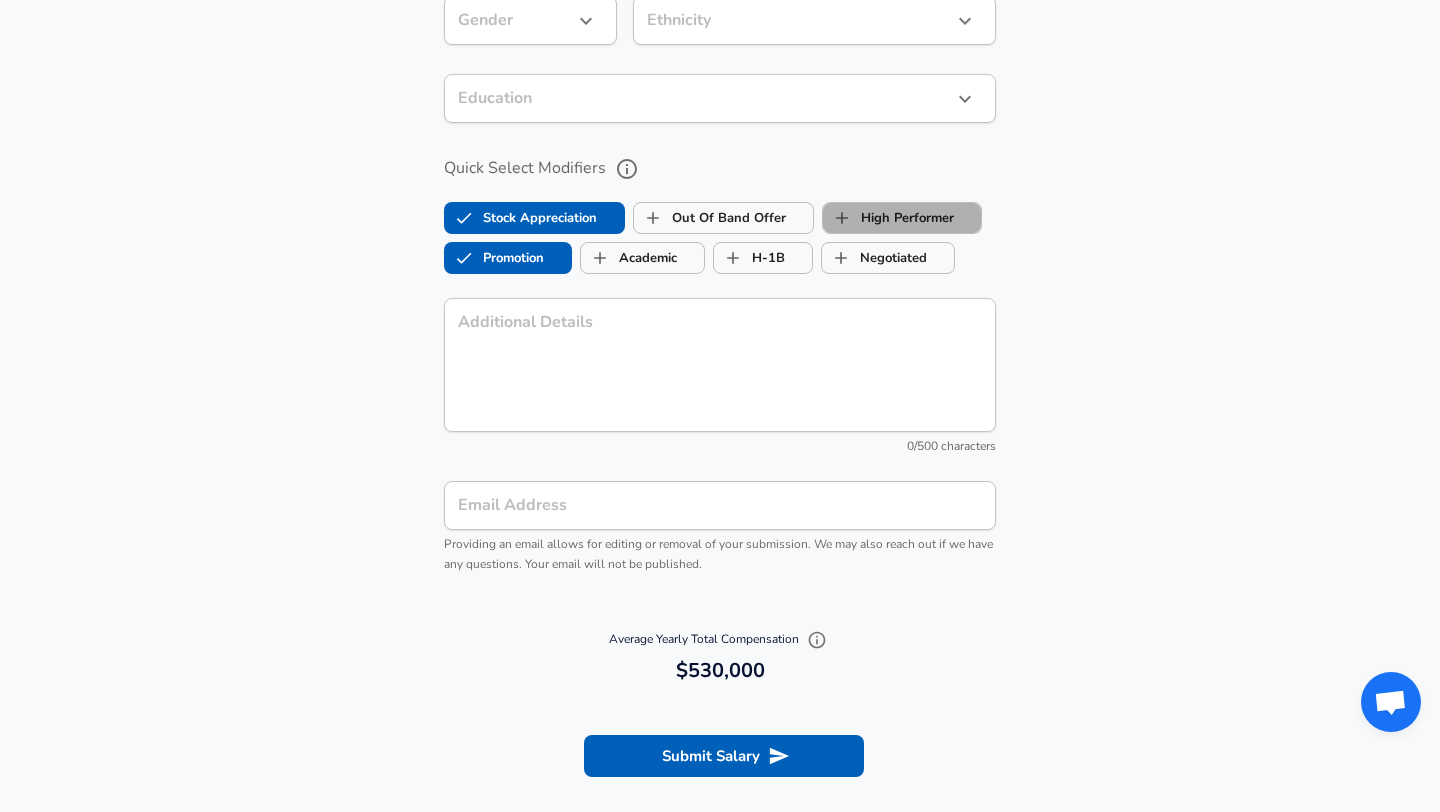 click on "High Performer" at bounding box center [888, 218] 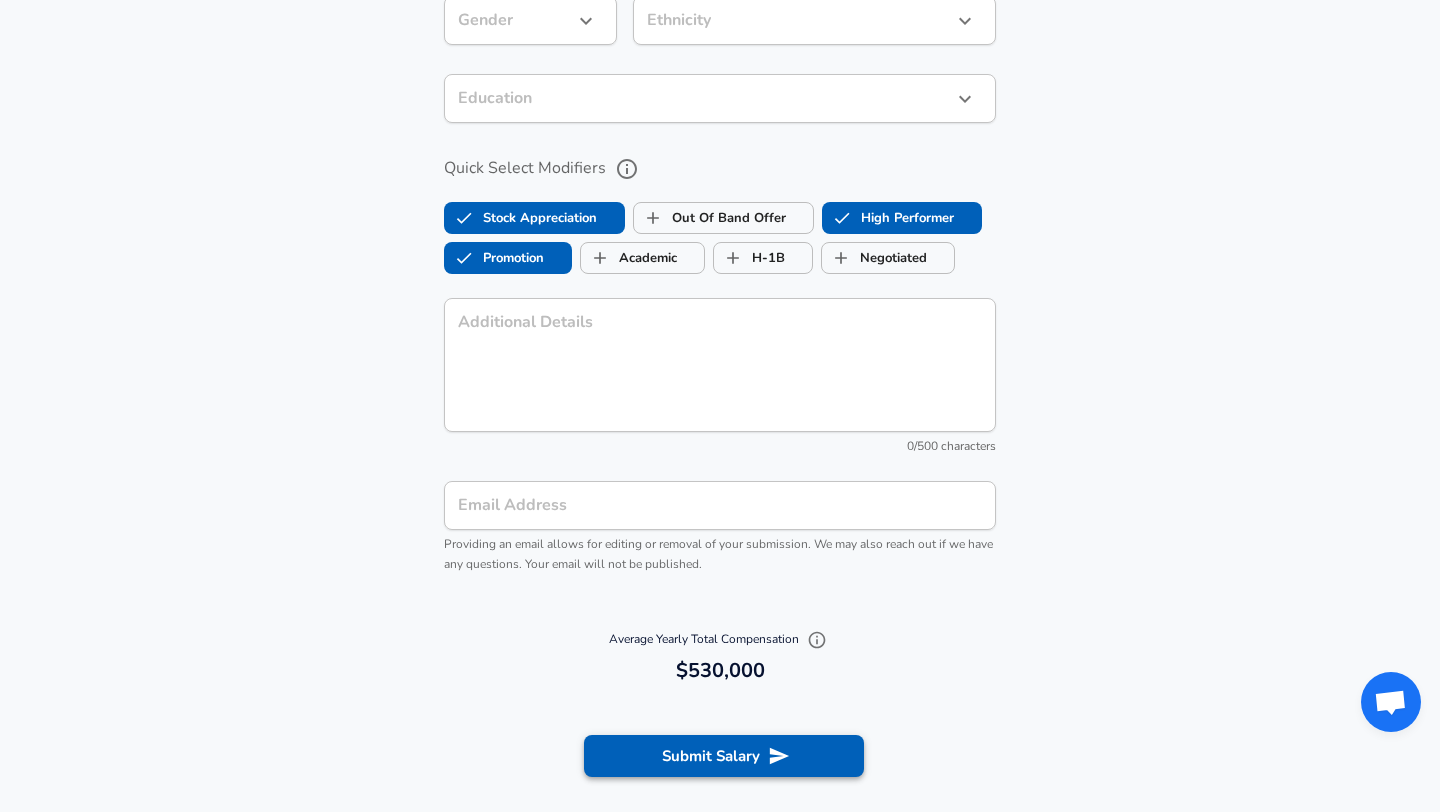 click on "Submit Salary" at bounding box center [724, 756] 